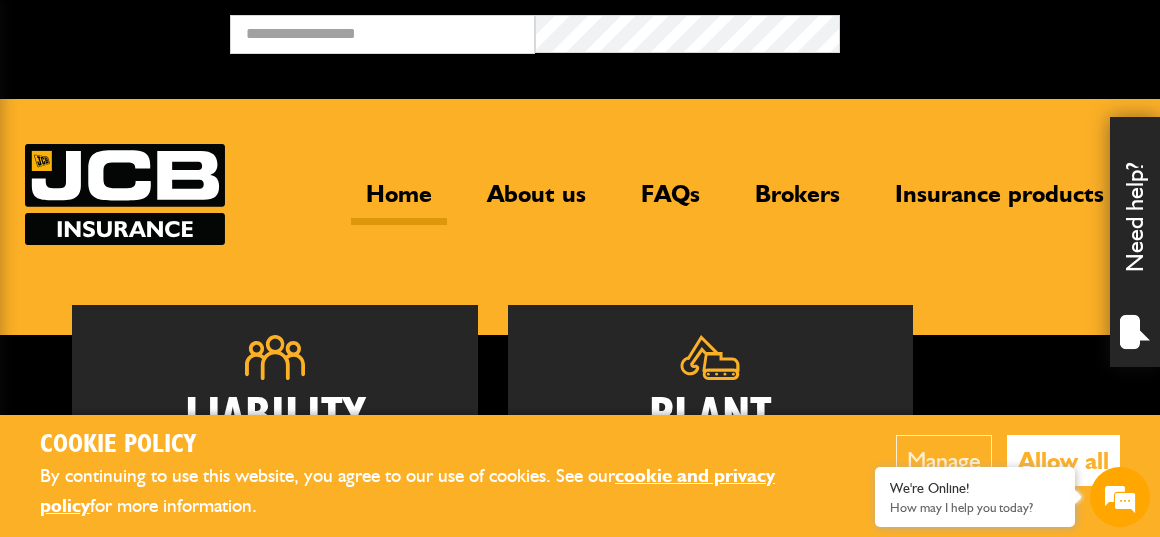 scroll, scrollTop: 0, scrollLeft: 0, axis: both 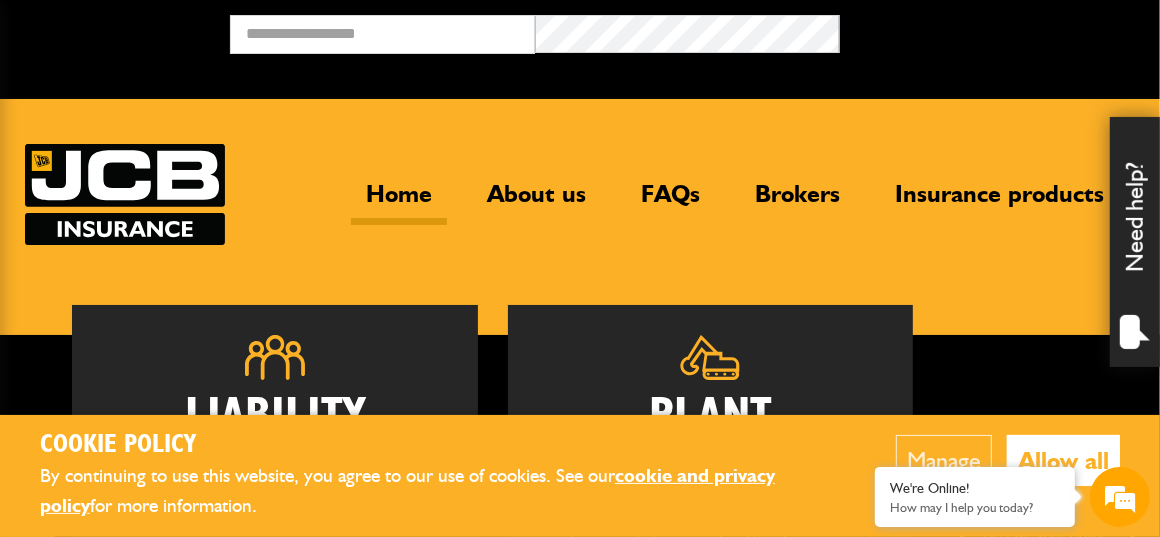 click on "Allow all" at bounding box center (1063, 460) 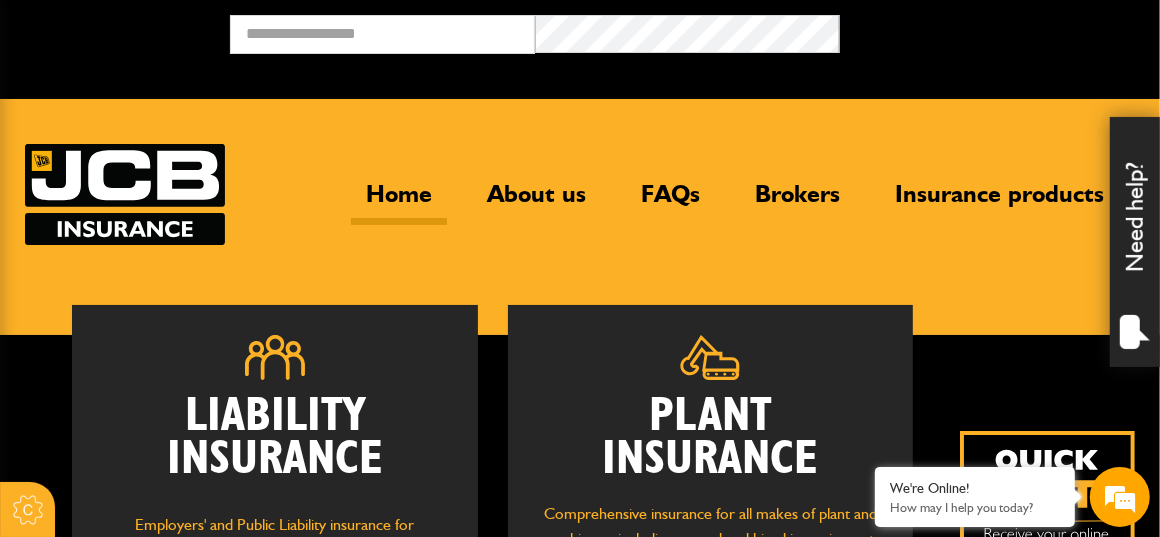 scroll, scrollTop: 0, scrollLeft: 0, axis: both 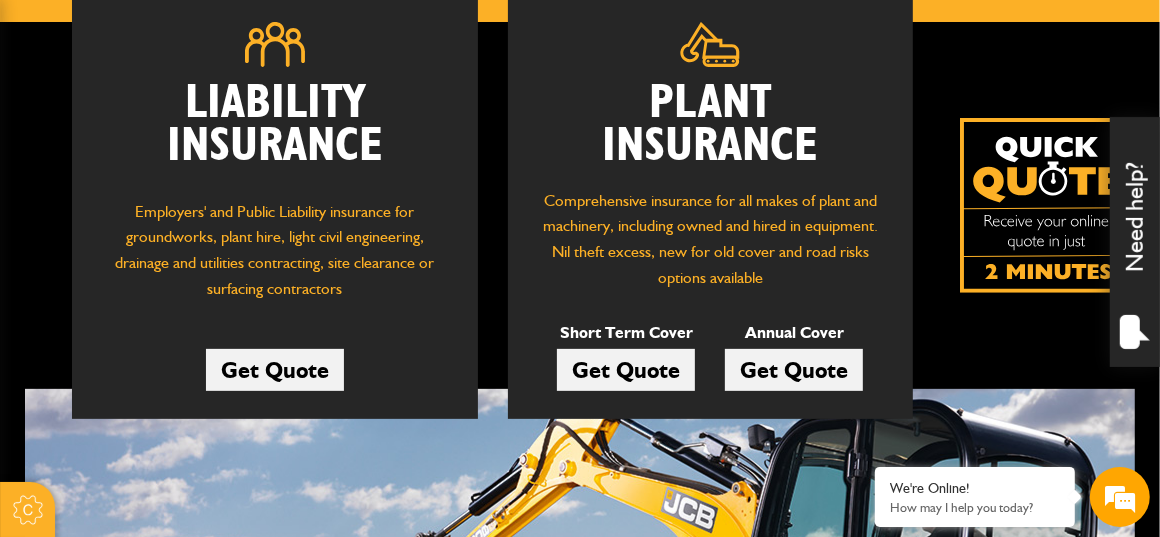 click on "Get Quote" at bounding box center [626, 370] 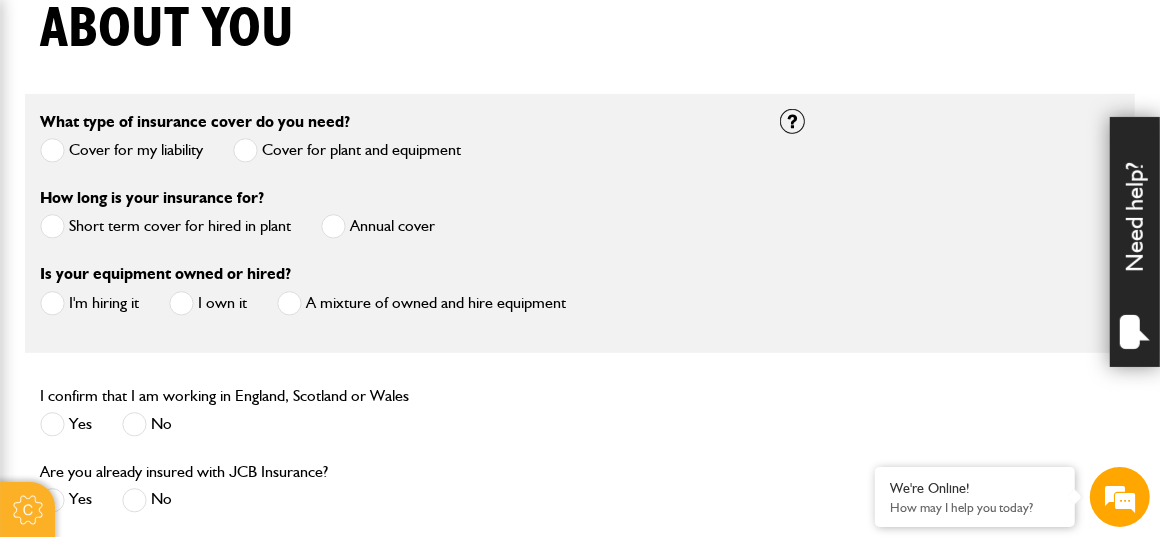 scroll, scrollTop: 533, scrollLeft: 0, axis: vertical 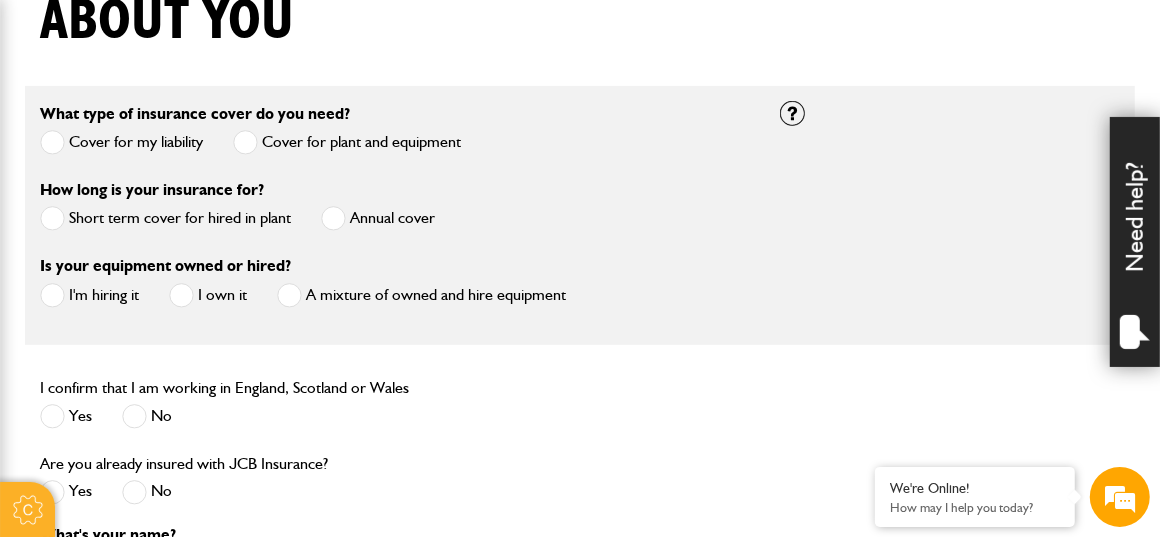 click on "Short term cover for hired in plant" at bounding box center (165, 218) 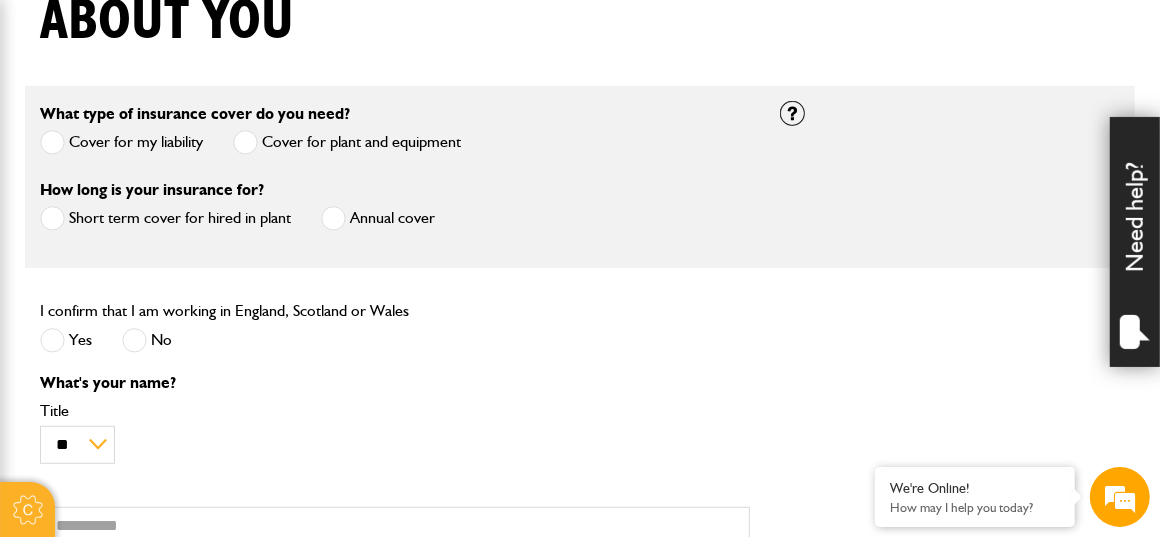 scroll, scrollTop: 598, scrollLeft: 0, axis: vertical 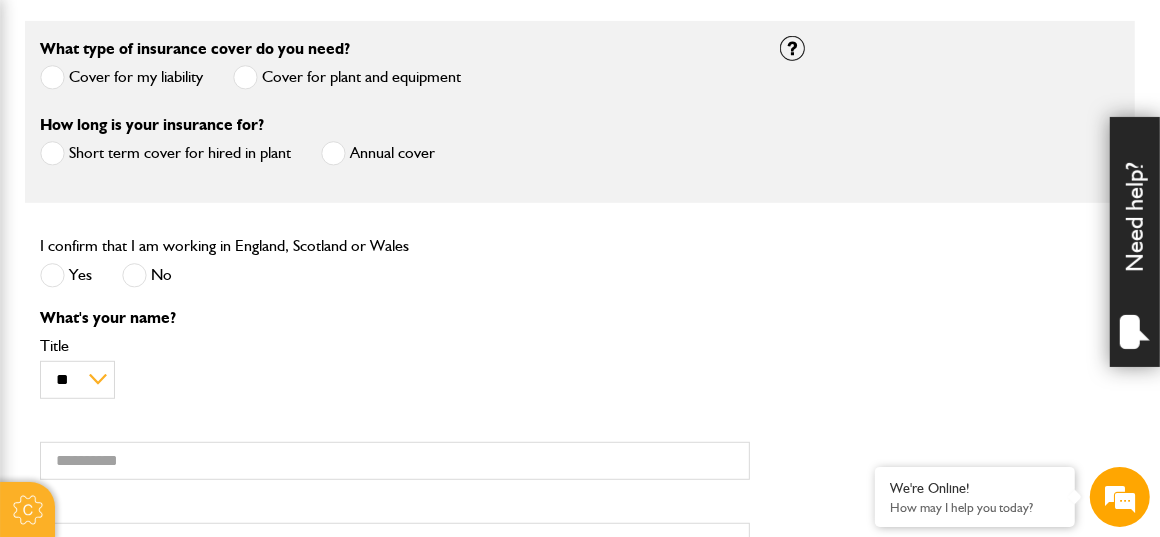 click on "Yes" at bounding box center [66, 275] 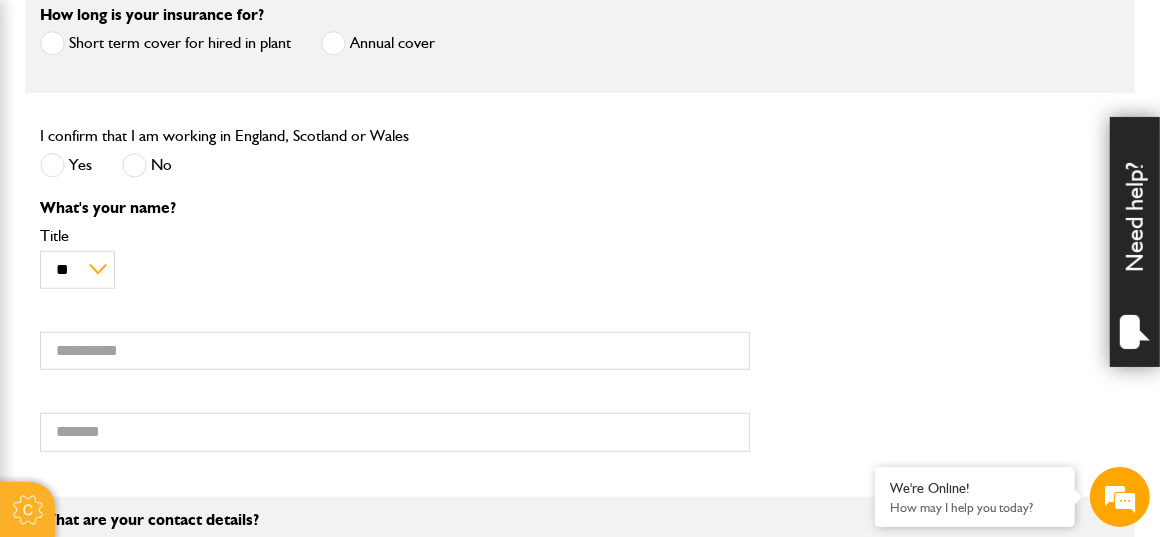 scroll, scrollTop: 0, scrollLeft: 0, axis: both 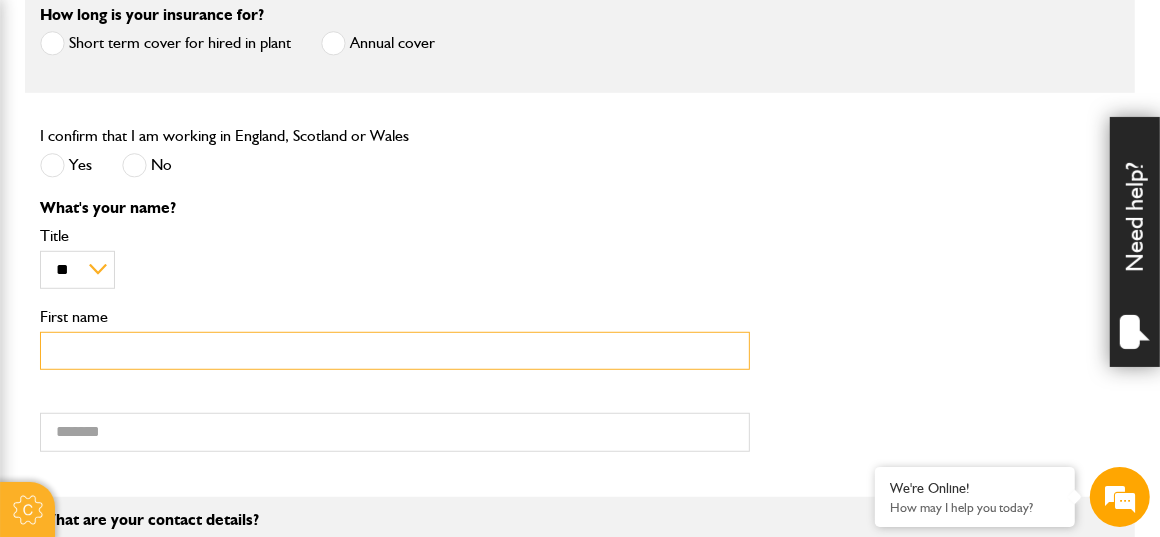 click on "First name" at bounding box center [395, 351] 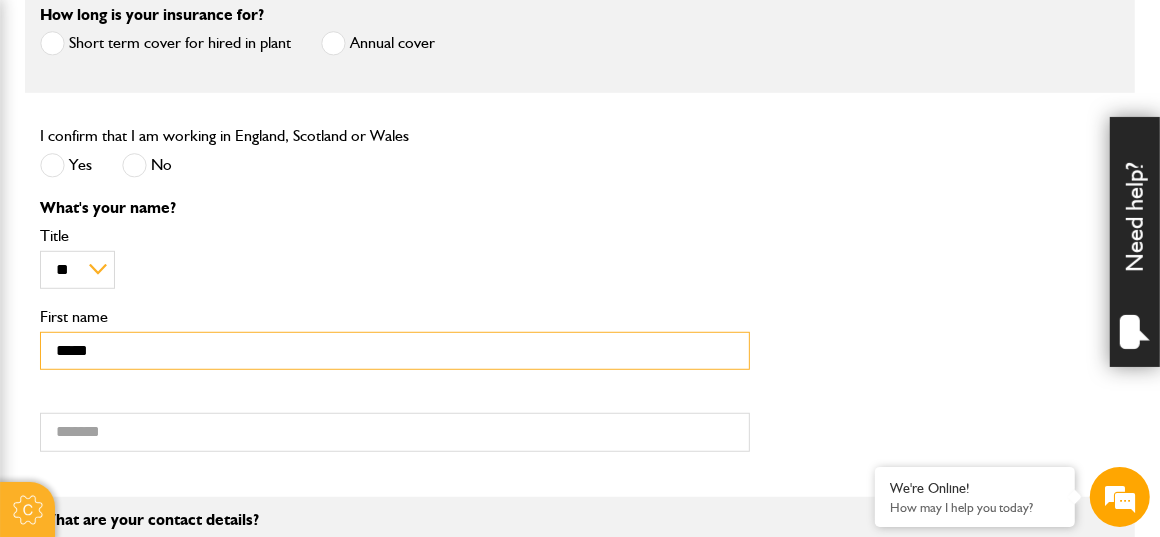 type on "******" 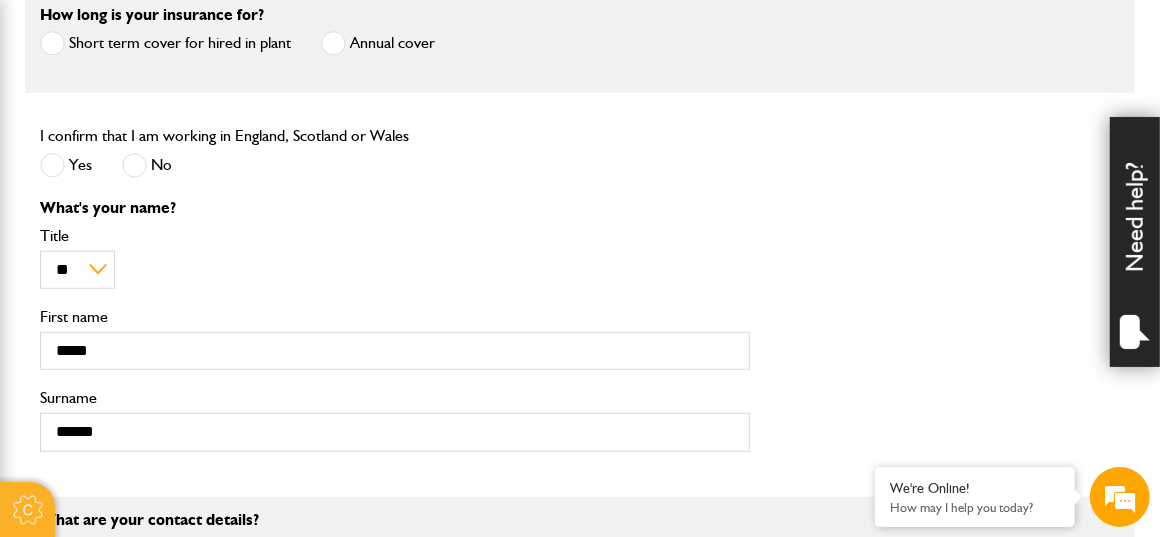 type on "**********" 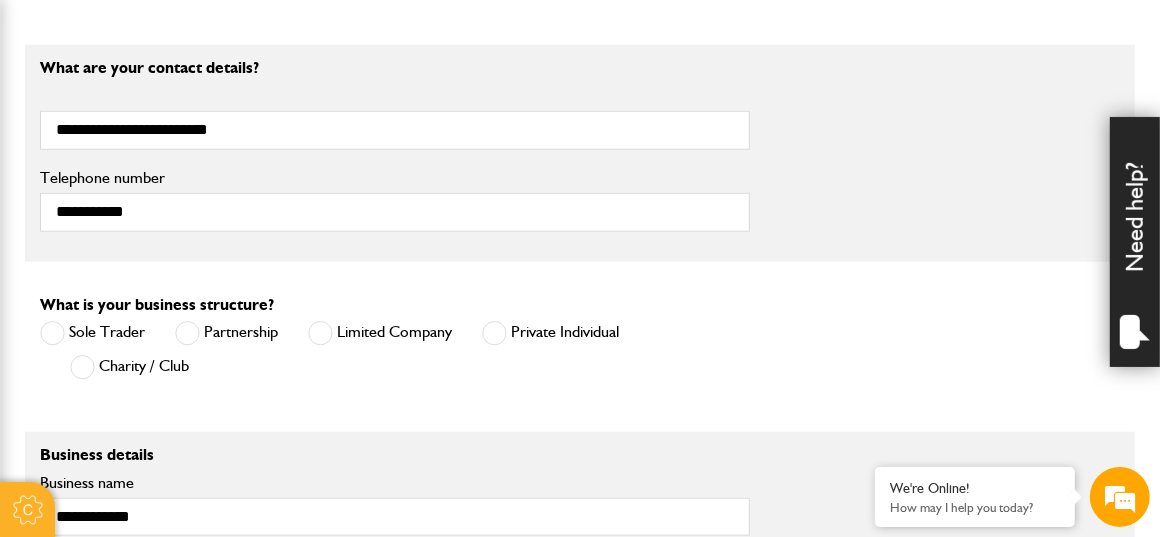 scroll, scrollTop: 1160, scrollLeft: 0, axis: vertical 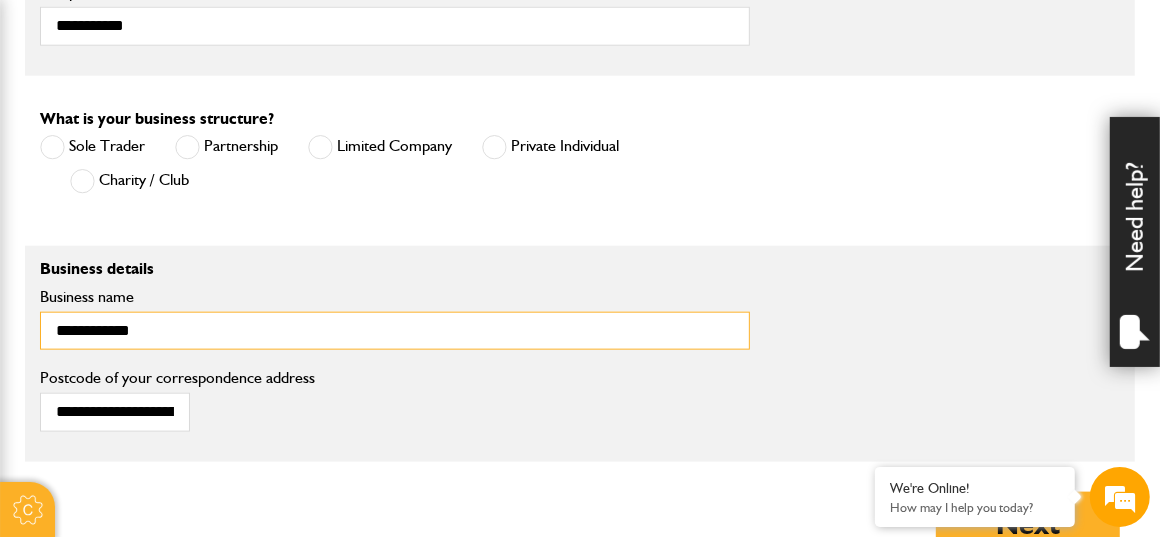 click on "**********" at bounding box center [395, 331] 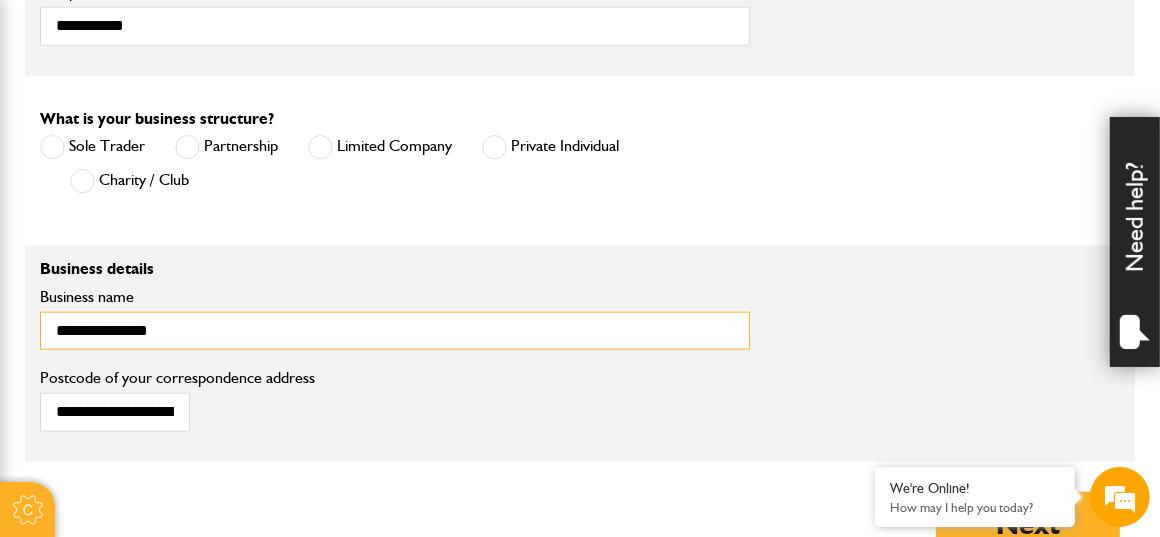 type on "**********" 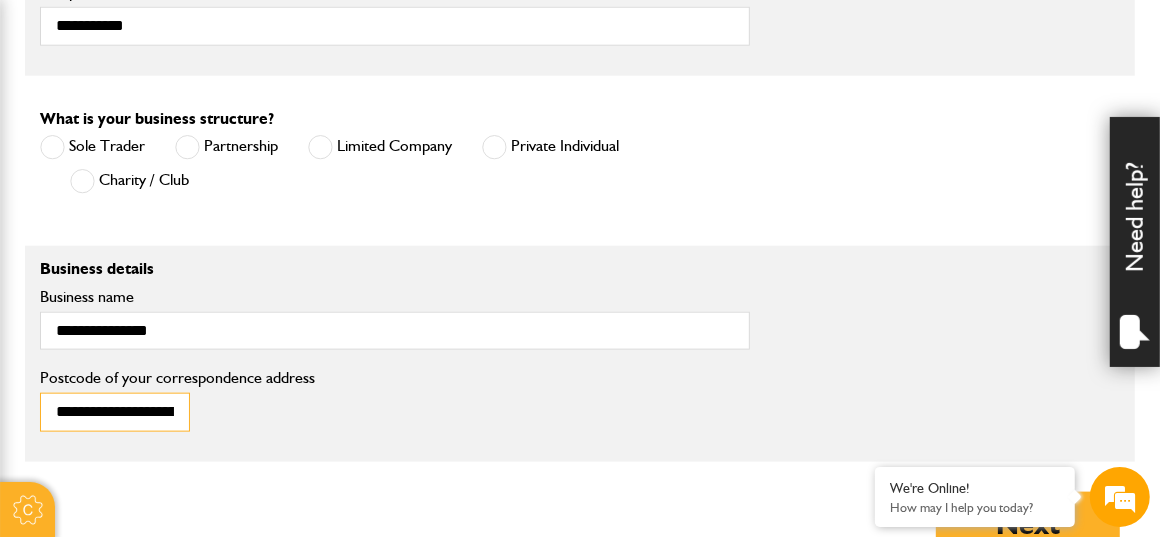 click on "**********" at bounding box center (115, 412) 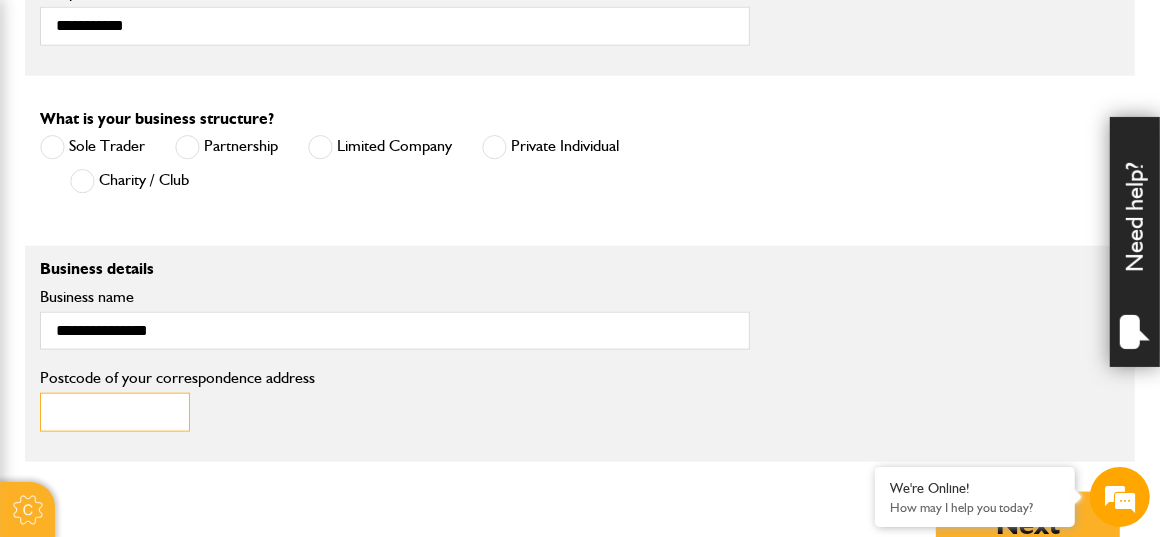 paste on "**********" 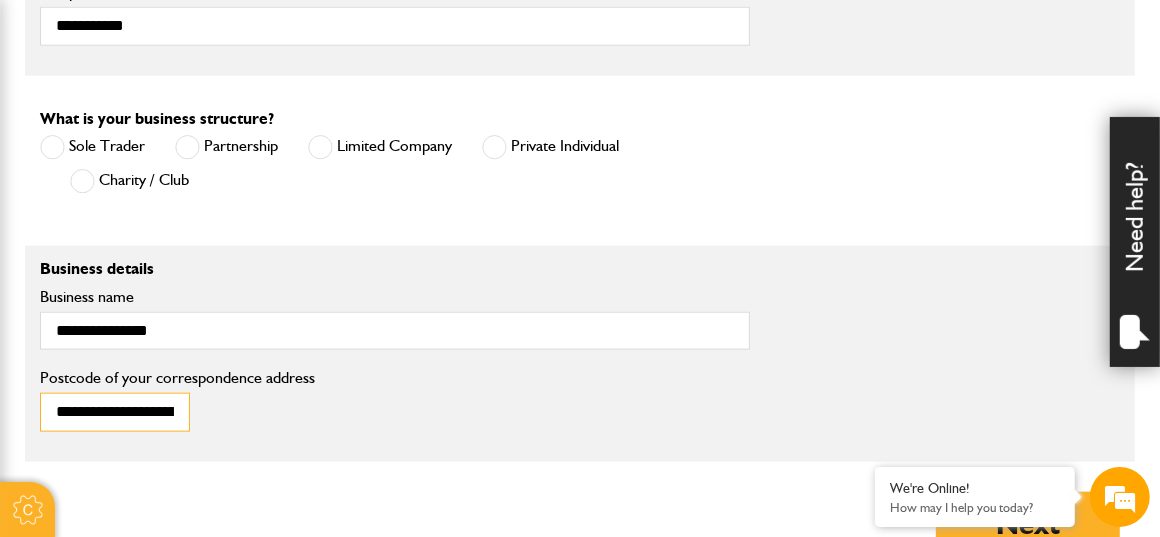 scroll, scrollTop: 0, scrollLeft: 496, axis: horizontal 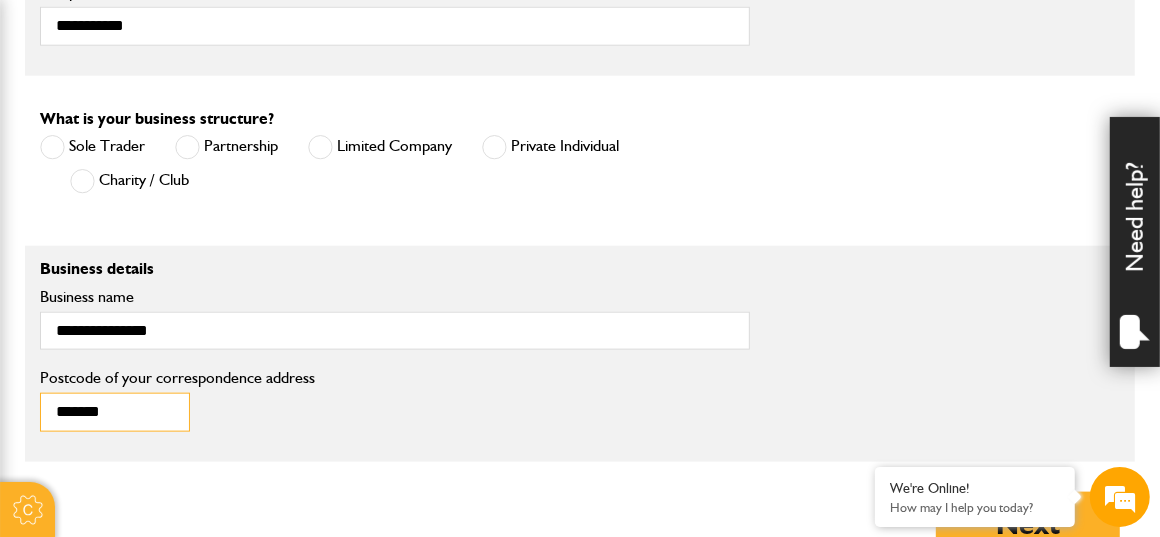 click on "******" at bounding box center (115, 412) 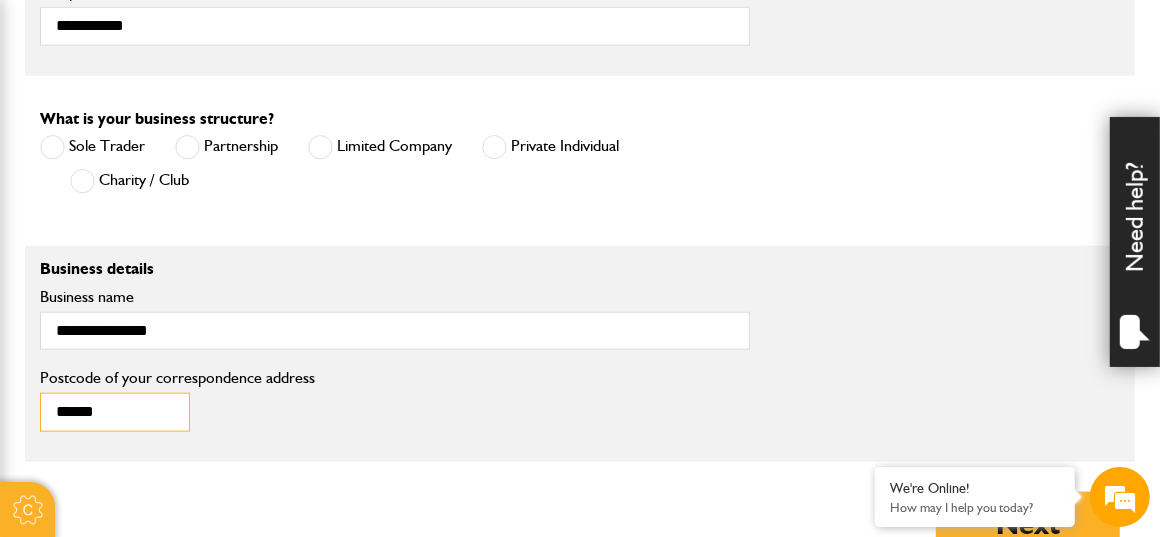 scroll, scrollTop: 1544, scrollLeft: 0, axis: vertical 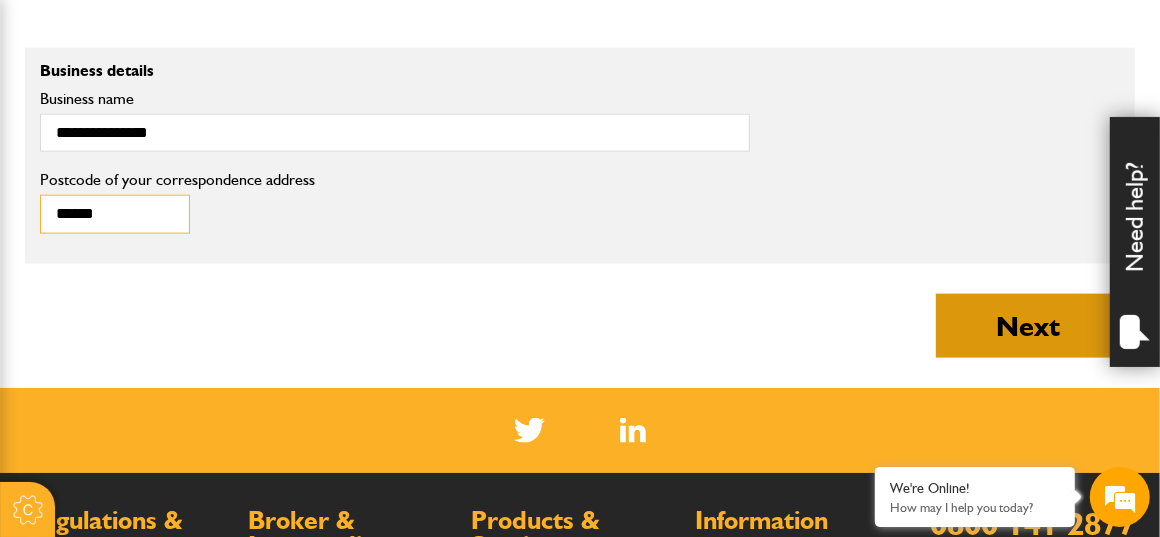 type on "*****" 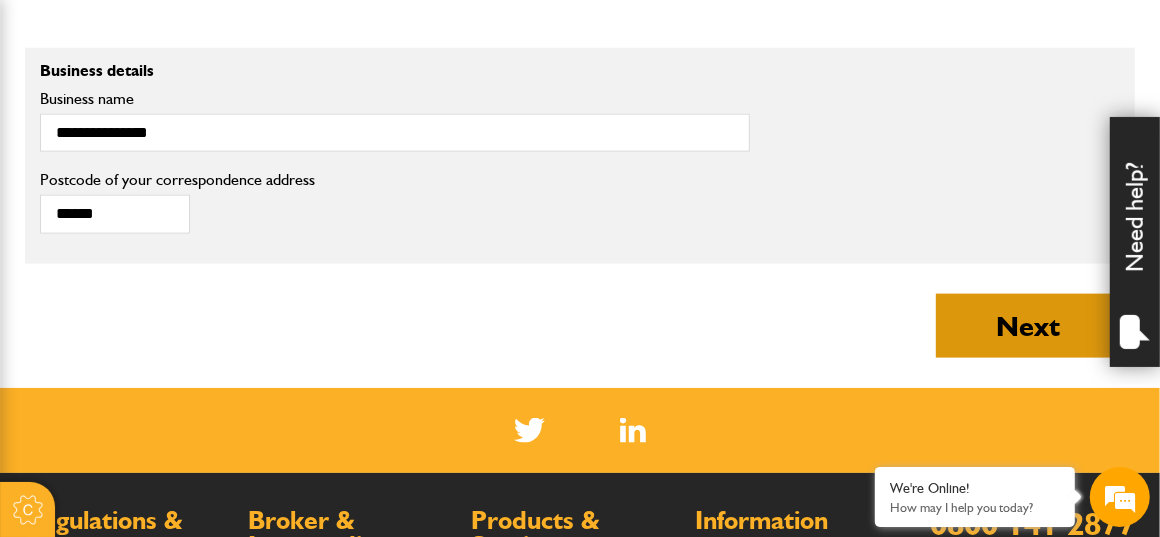 click on "Next" at bounding box center (1028, 326) 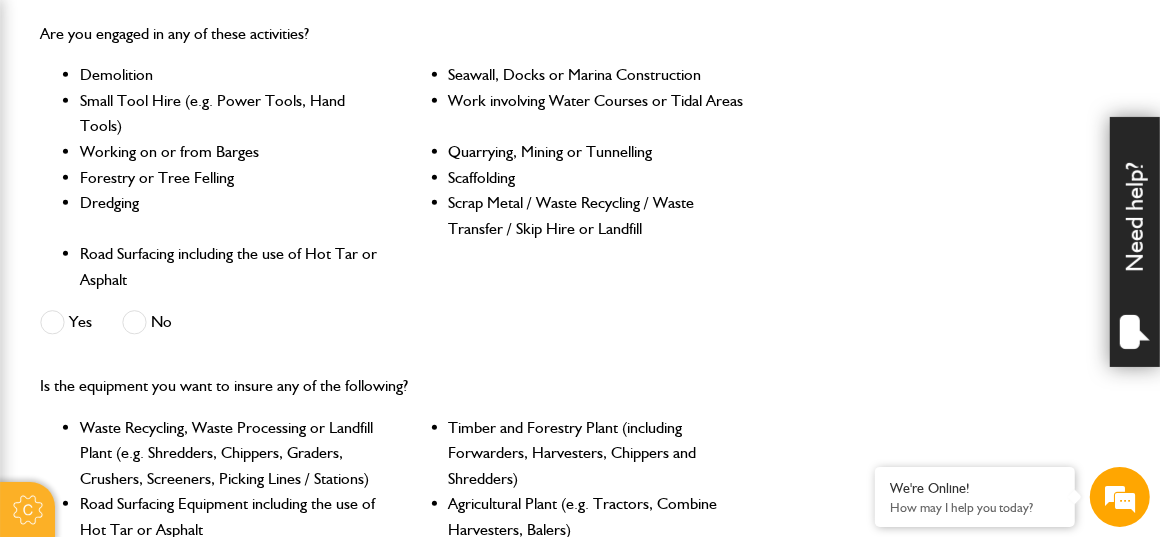 scroll, scrollTop: 612, scrollLeft: 0, axis: vertical 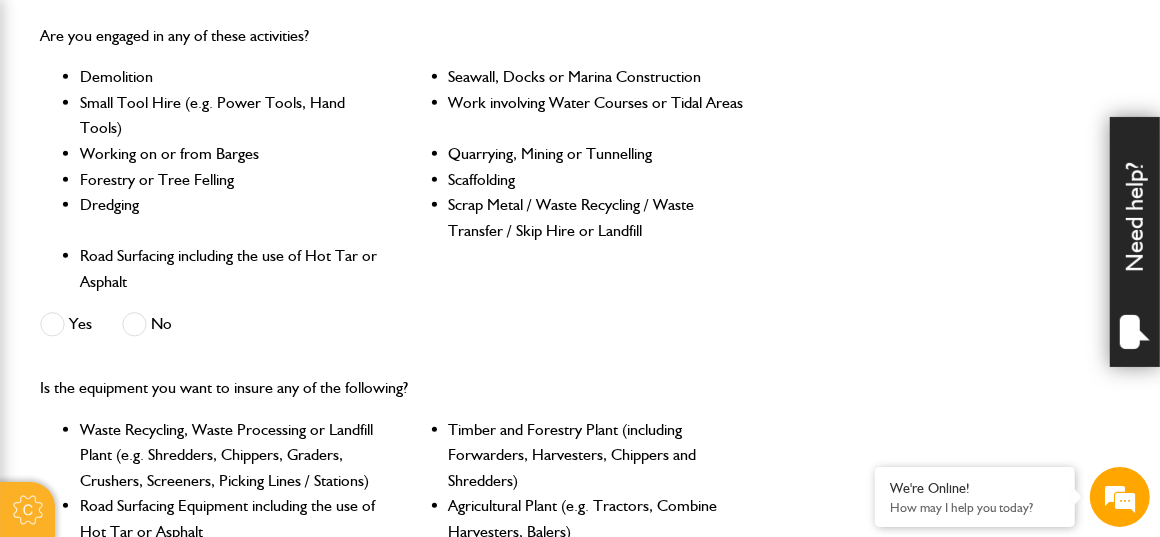 click at bounding box center (134, 324) 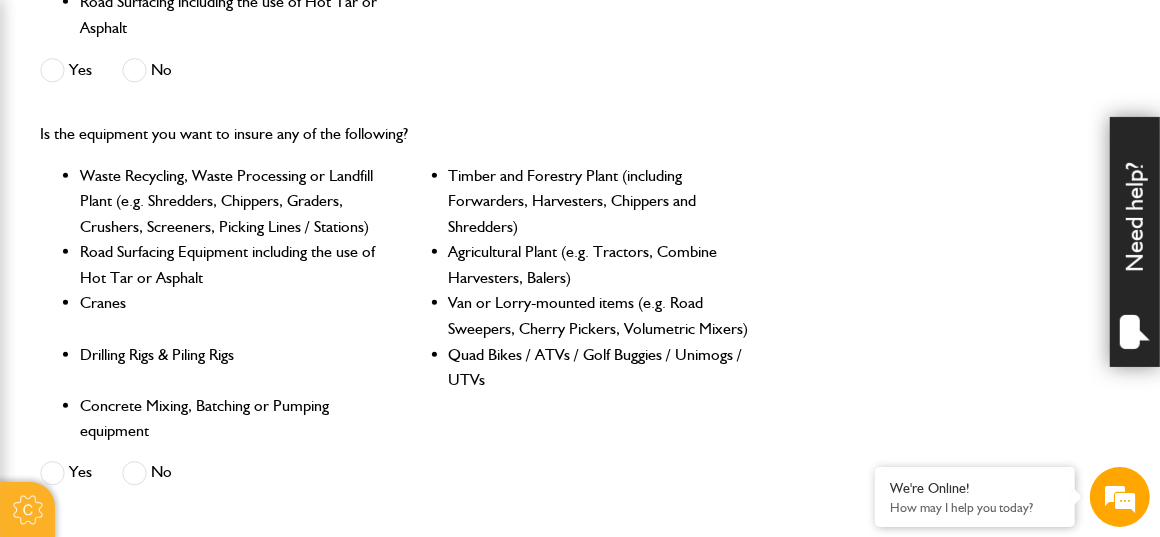 scroll, scrollTop: 867, scrollLeft: 0, axis: vertical 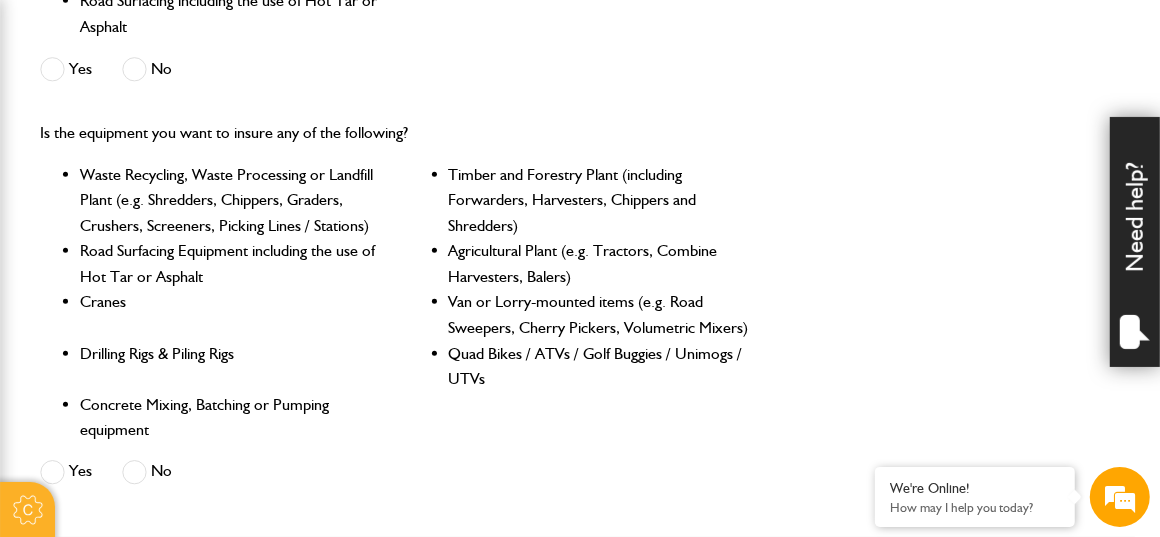 click on "No" at bounding box center (147, 472) 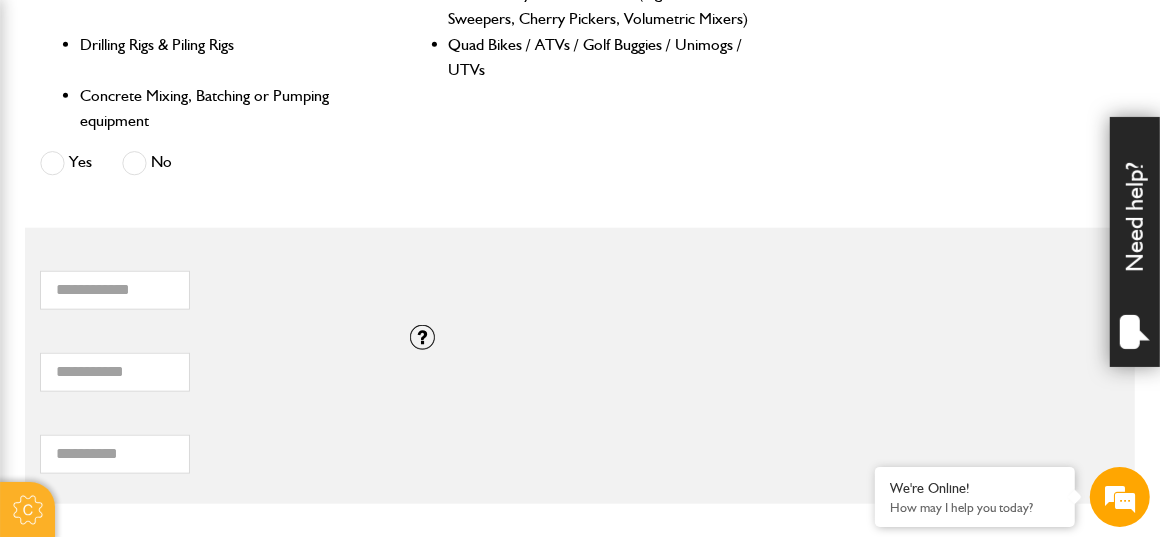 scroll, scrollTop: 1267, scrollLeft: 0, axis: vertical 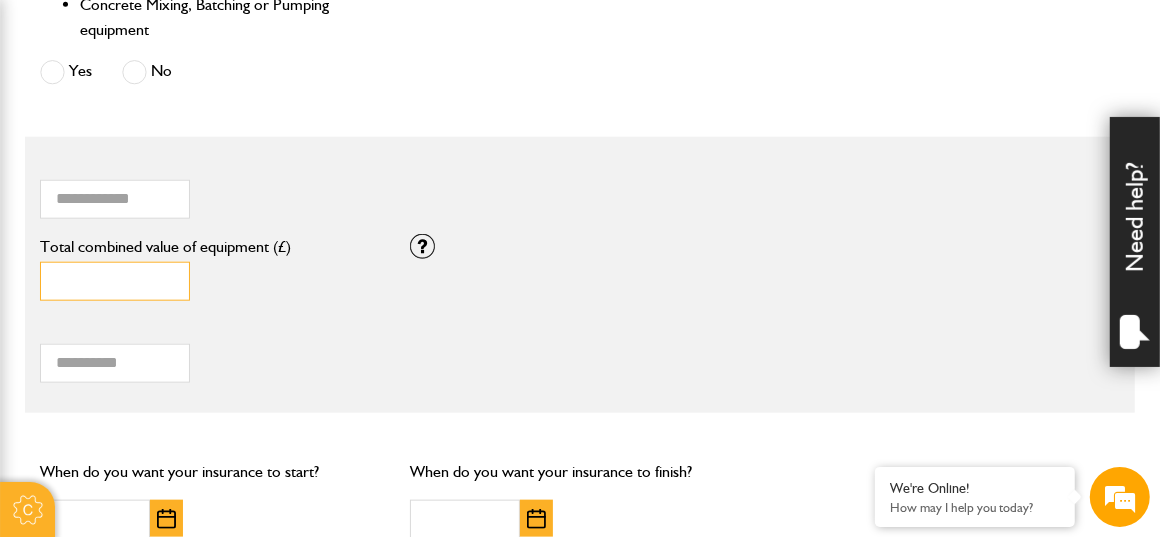 click on "*" at bounding box center (115, 281) 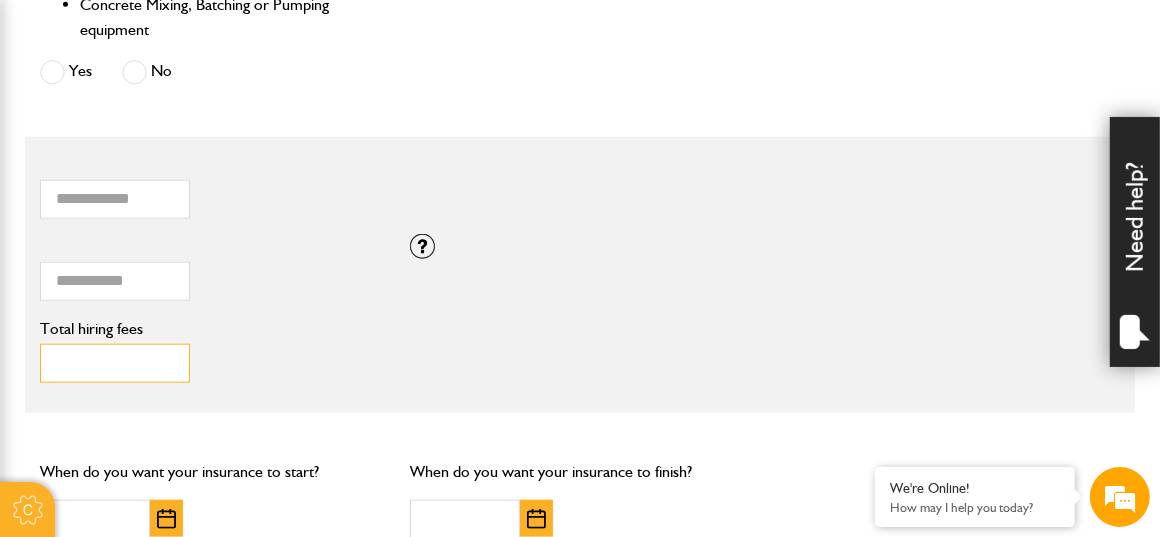 click on "Total hiring fees" at bounding box center (115, 363) 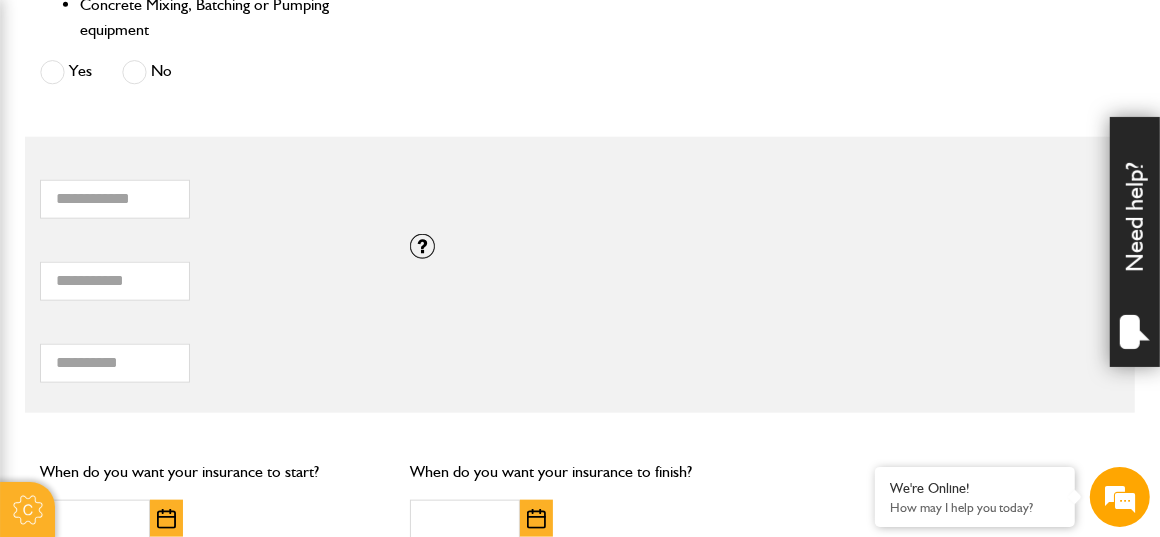 click on "*****
Total combined value of equipment (£)
If you need cover for equipment valued above £100,000, please call JCB Insurance Services on 01889 590 219." at bounding box center (580, 275) 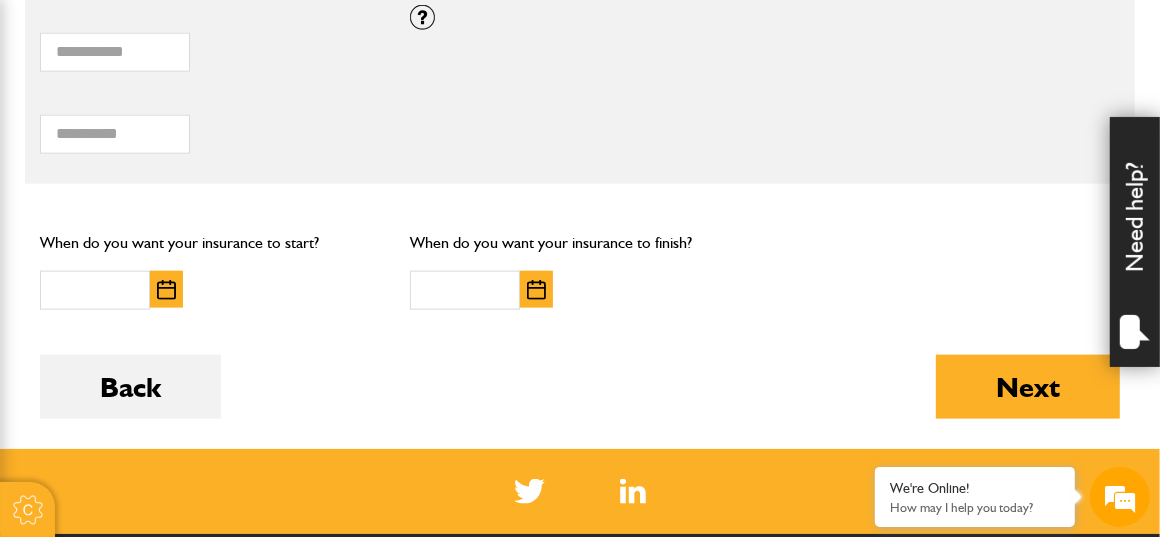 scroll, scrollTop: 1497, scrollLeft: 0, axis: vertical 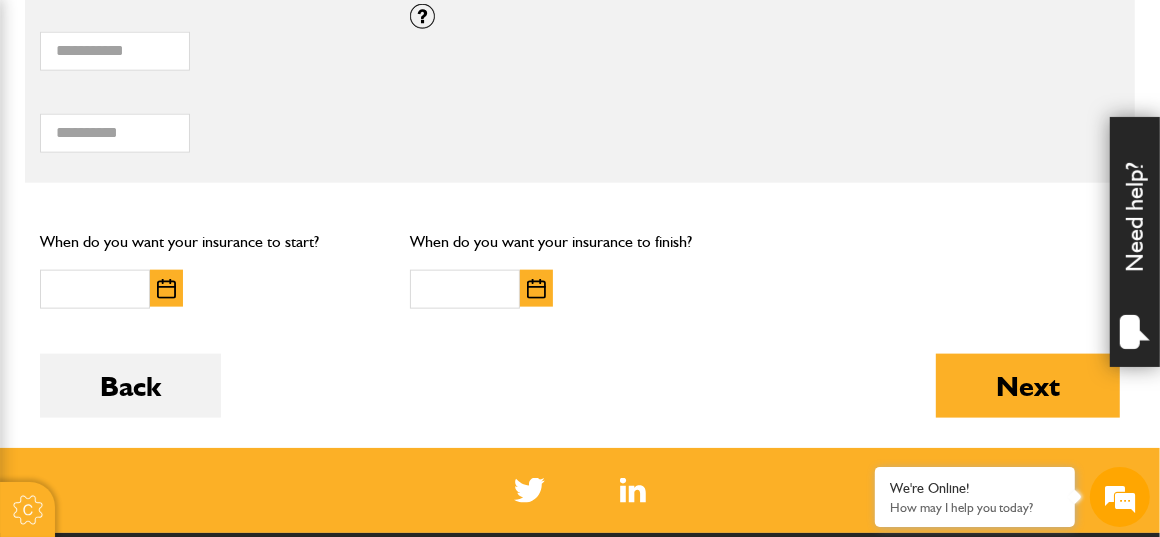 click at bounding box center (166, 289) 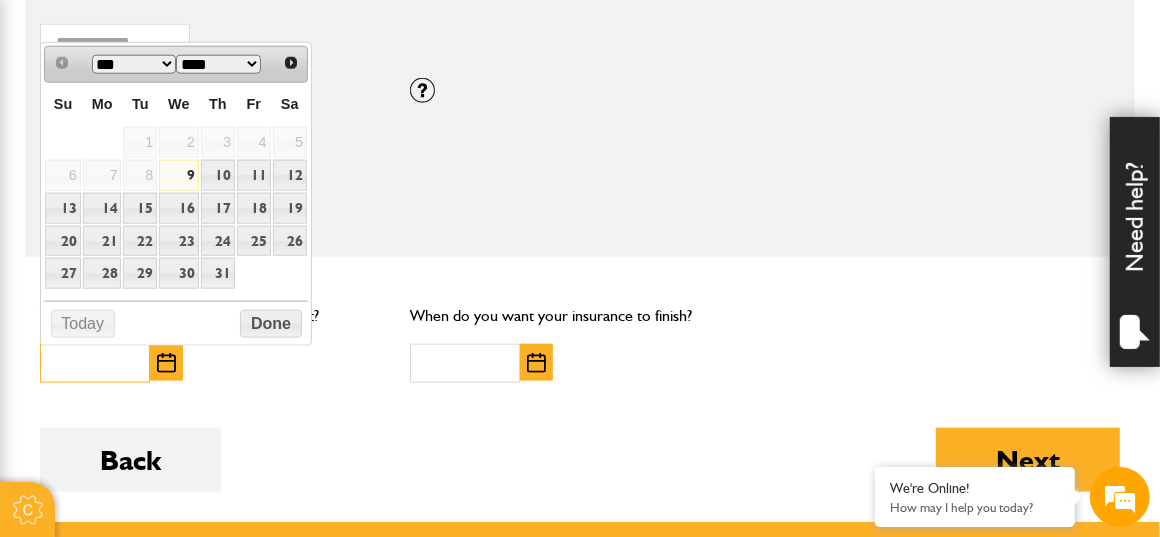 scroll, scrollTop: 1423, scrollLeft: 0, axis: vertical 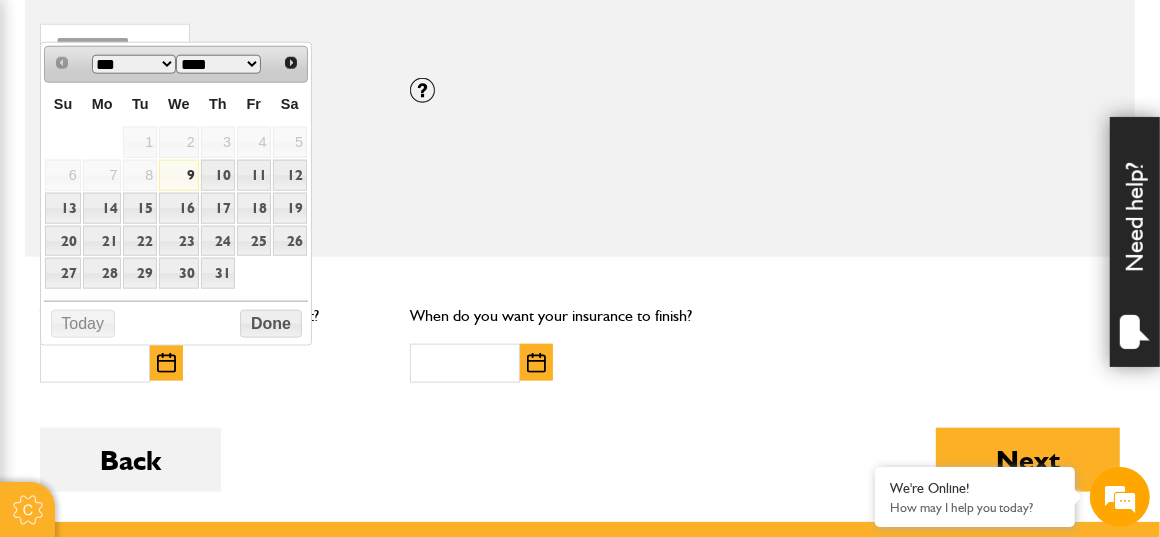 click on "*** ***" at bounding box center [134, 64] 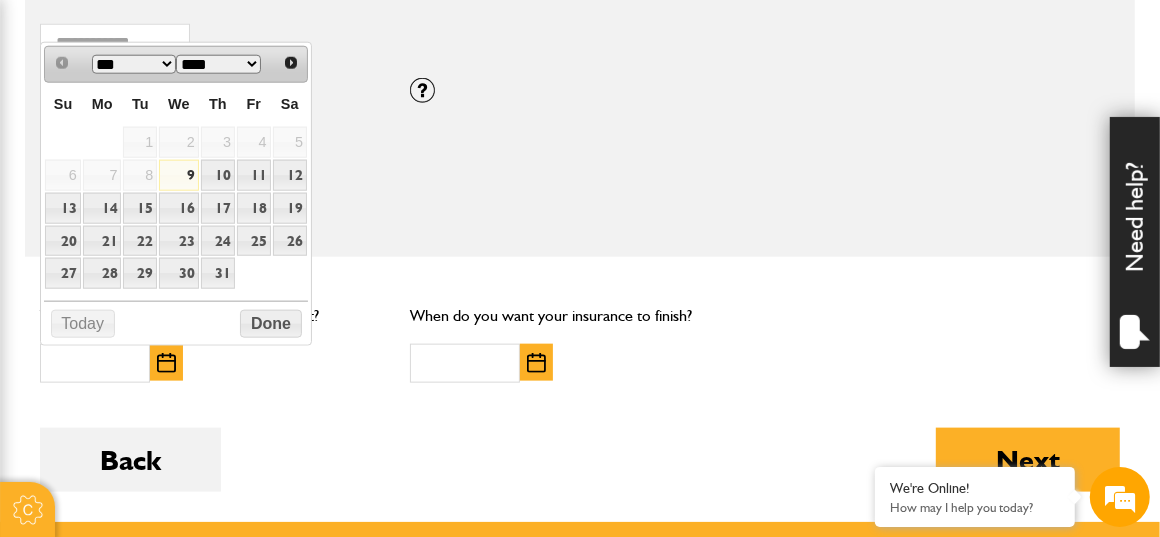 click on "*** ***" at bounding box center (134, 64) 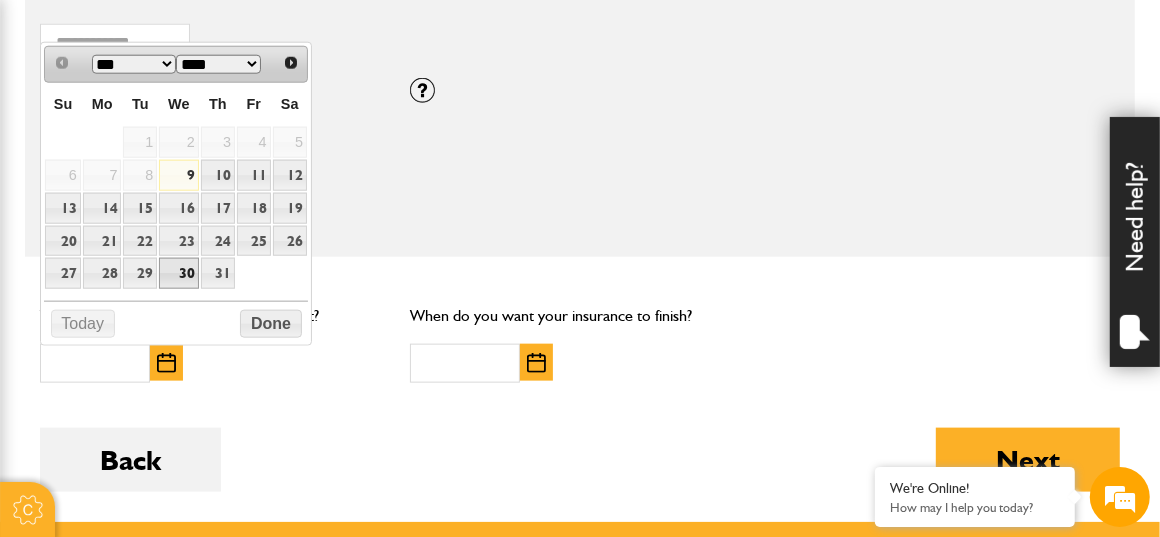 click on "30" at bounding box center (178, 273) 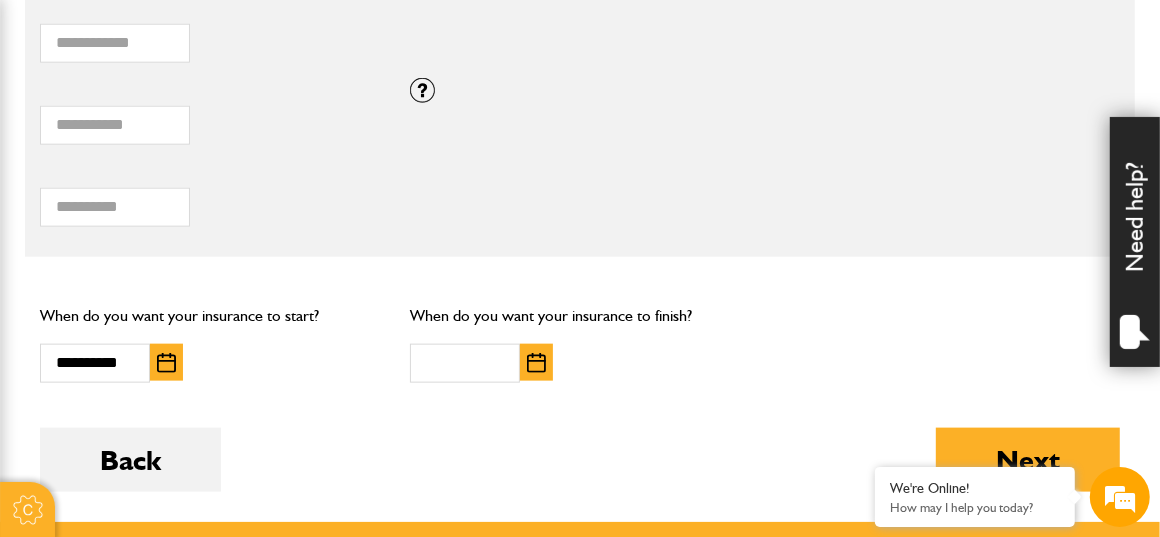 click at bounding box center [536, 363] 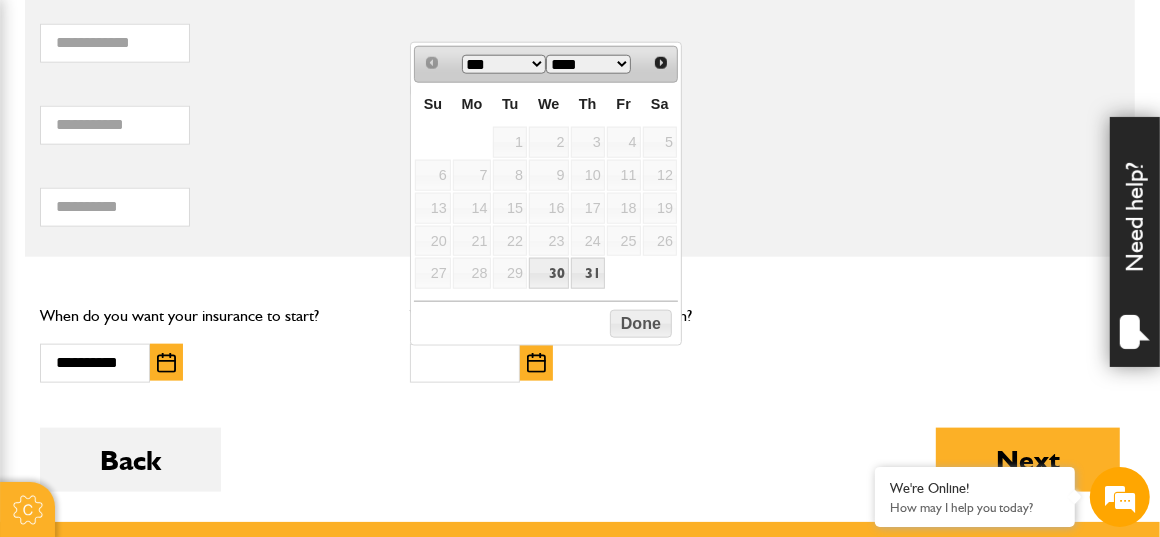 click on "*** ***" at bounding box center [504, 64] 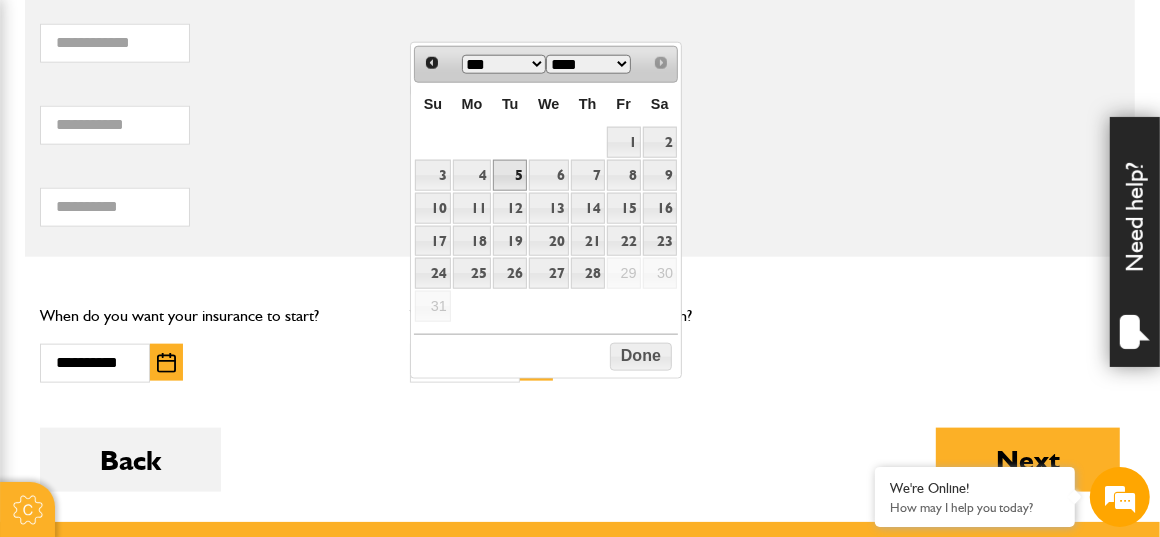 click on "5" at bounding box center (510, 175) 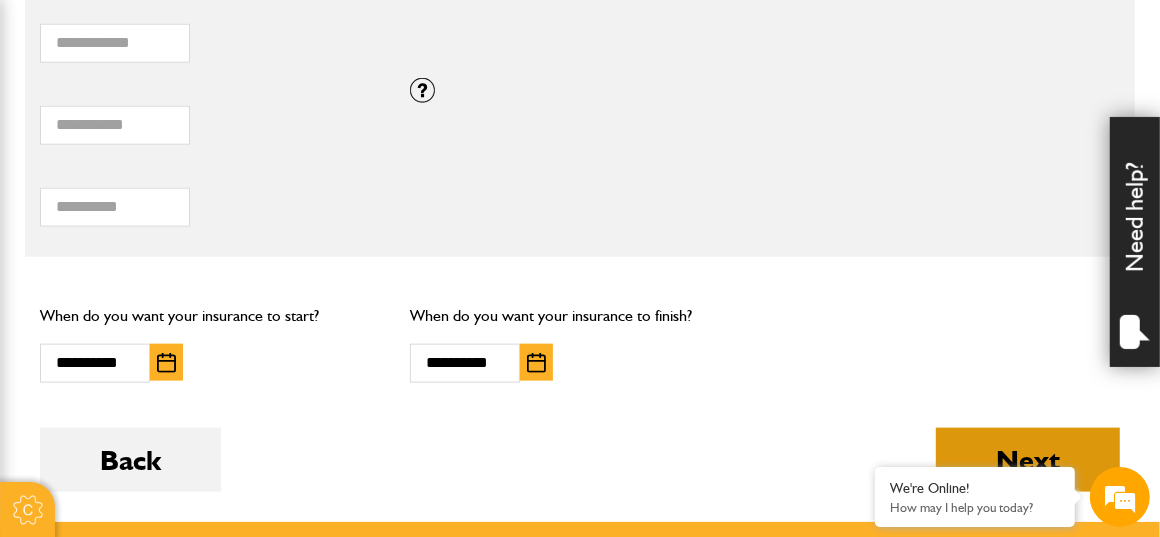 click on "Next" at bounding box center [1028, 460] 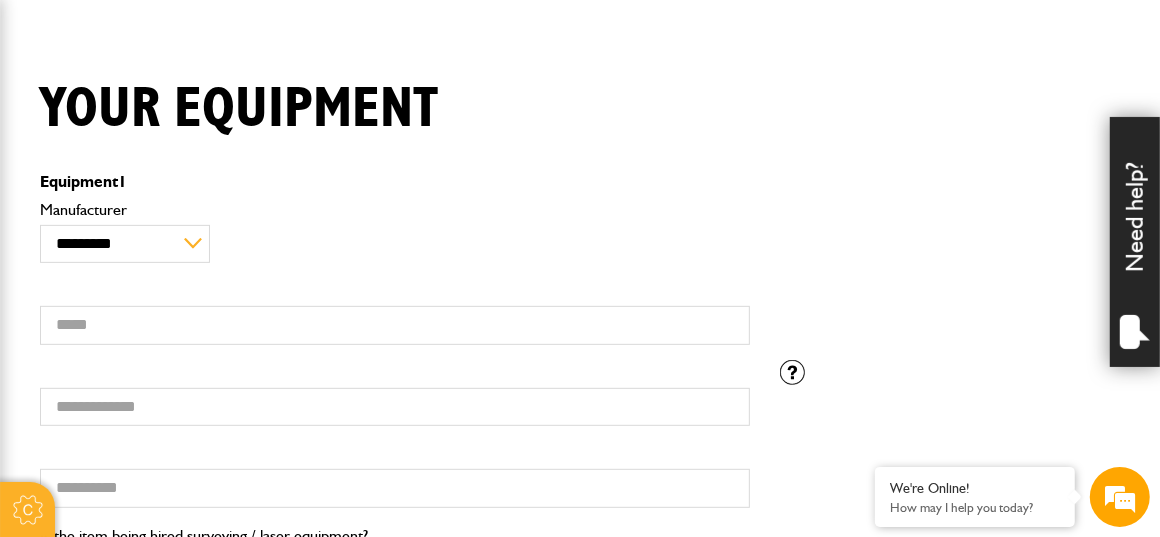 scroll, scrollTop: 455, scrollLeft: 0, axis: vertical 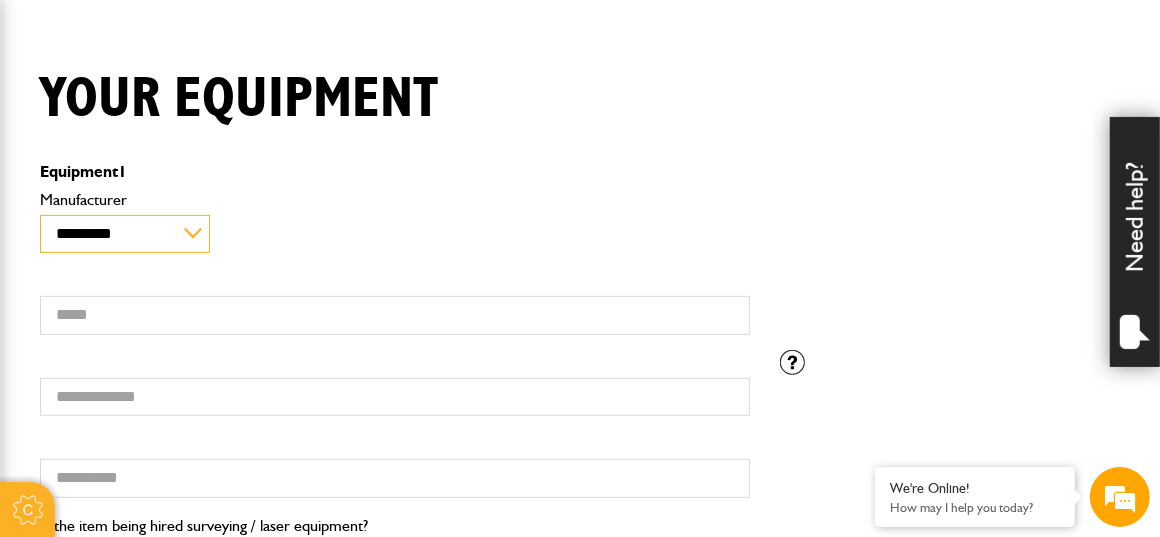 click on "**********" at bounding box center (125, 234) 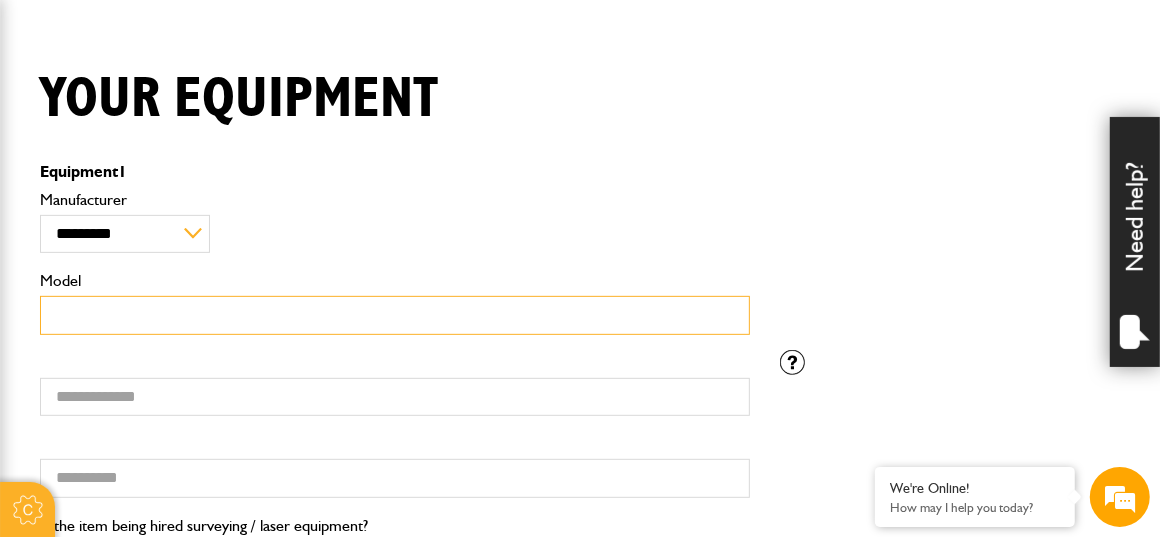 click on "Model" at bounding box center [395, 315] 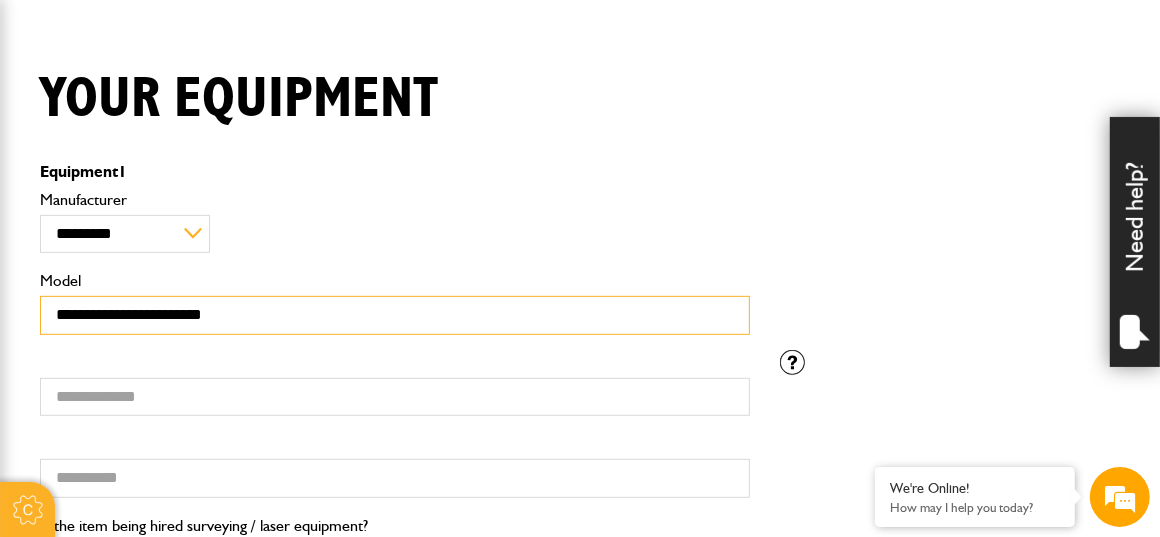 drag, startPoint x: 266, startPoint y: 319, endPoint x: 167, endPoint y: 316, distance: 99.04544 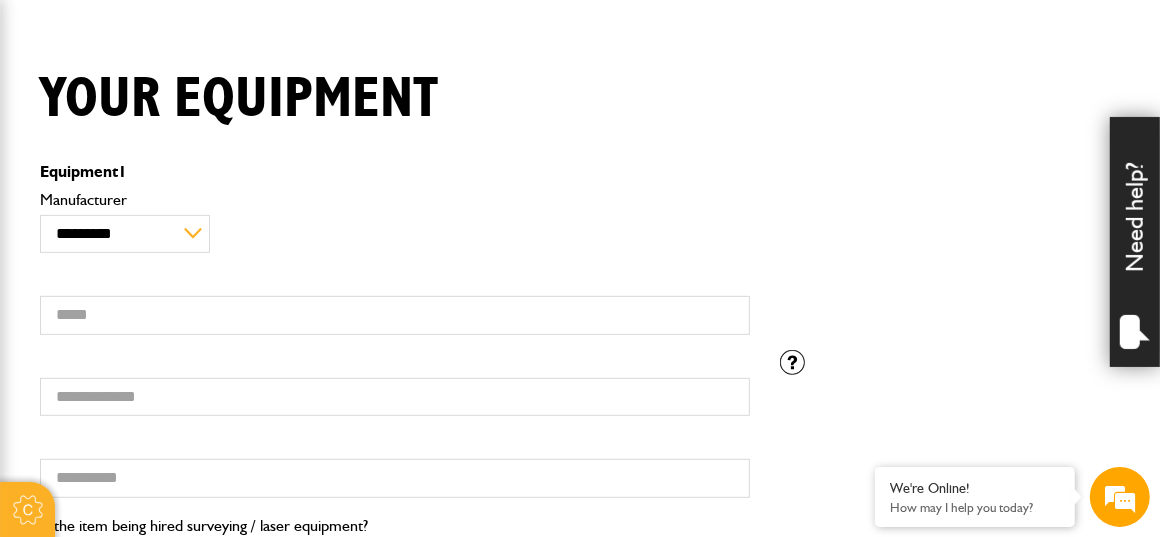 click on "**********" at bounding box center (395, 268) 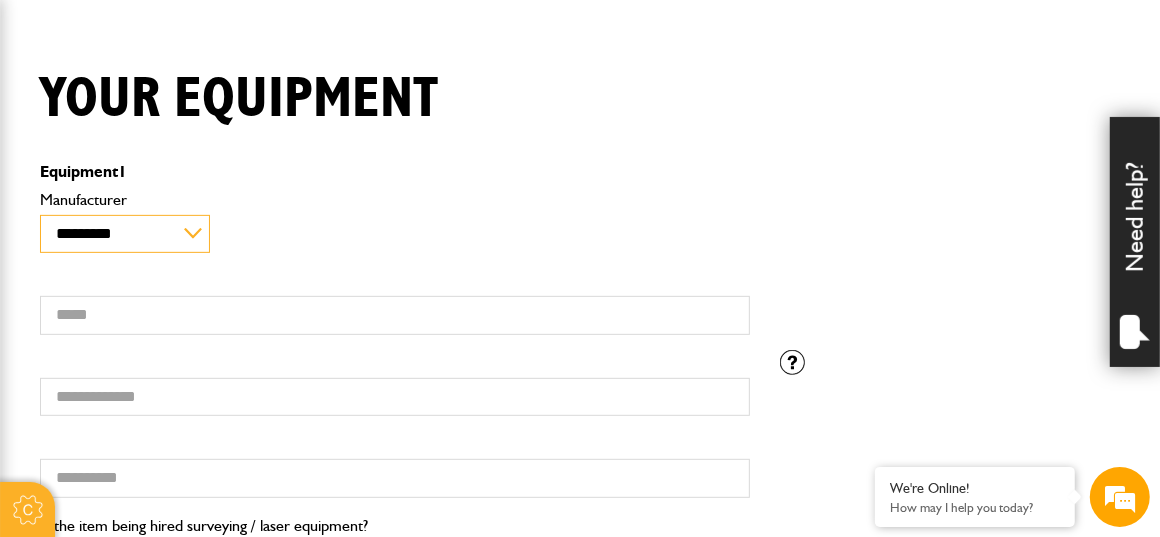 click on "**********" at bounding box center (125, 234) 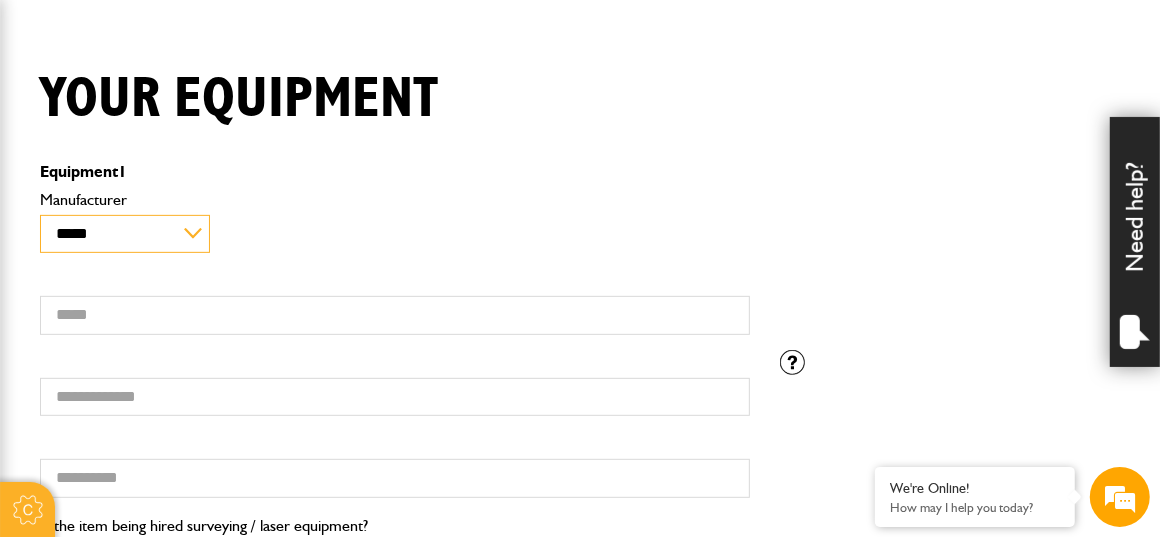 click on "**********" at bounding box center [125, 234] 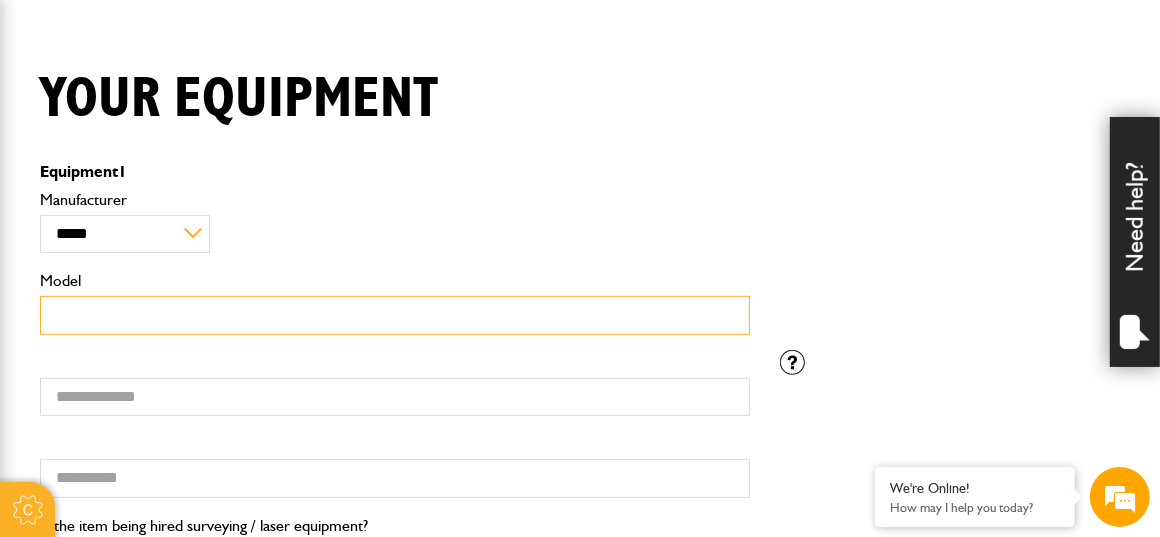 click on "Model" at bounding box center (395, 315) 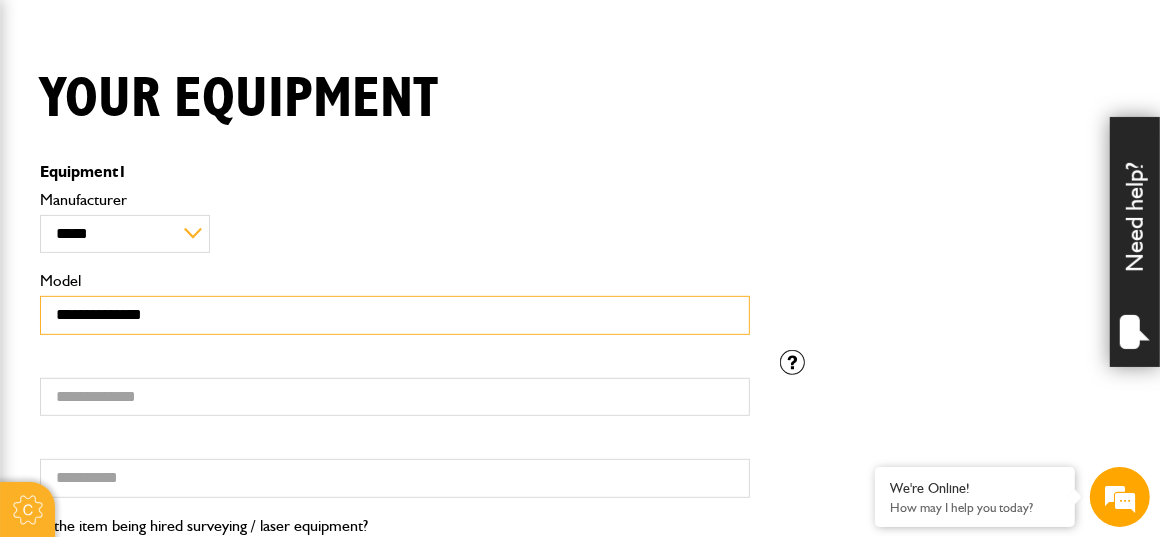 click on "**********" at bounding box center (395, 315) 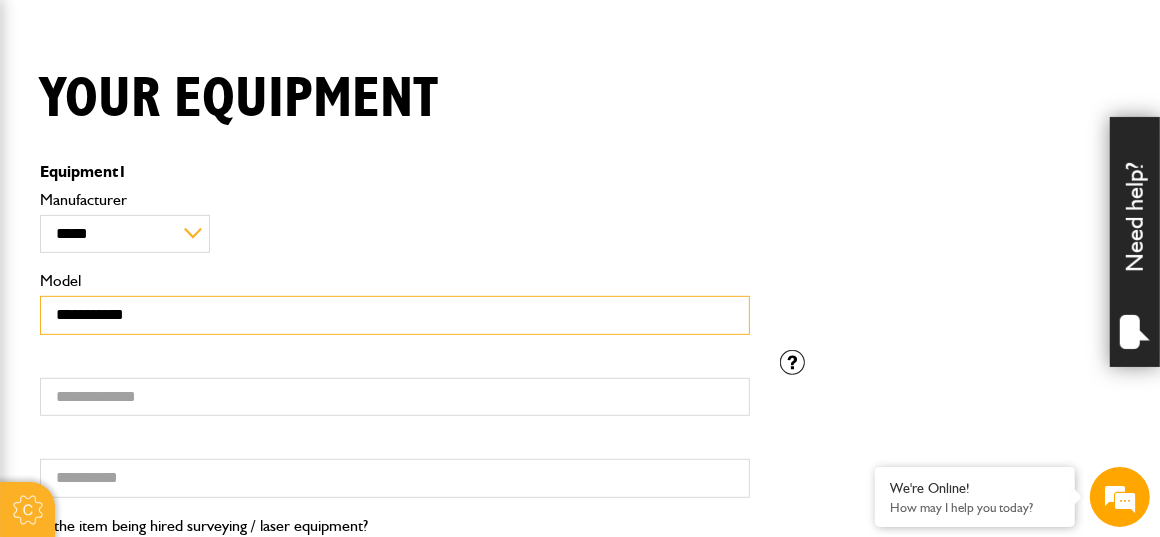 type on "**********" 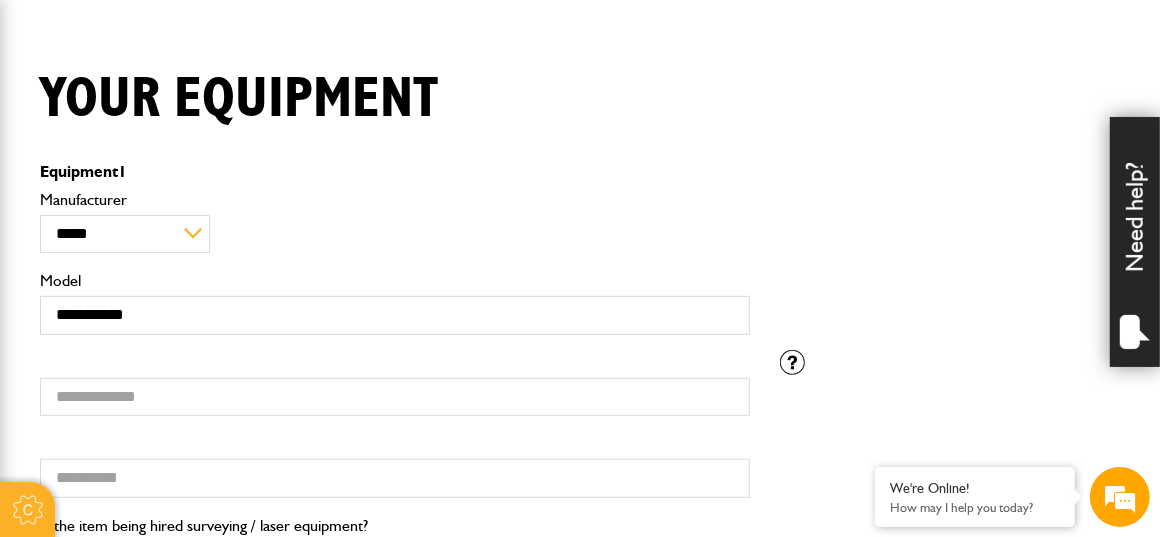click on "Serial number" at bounding box center (395, 386) 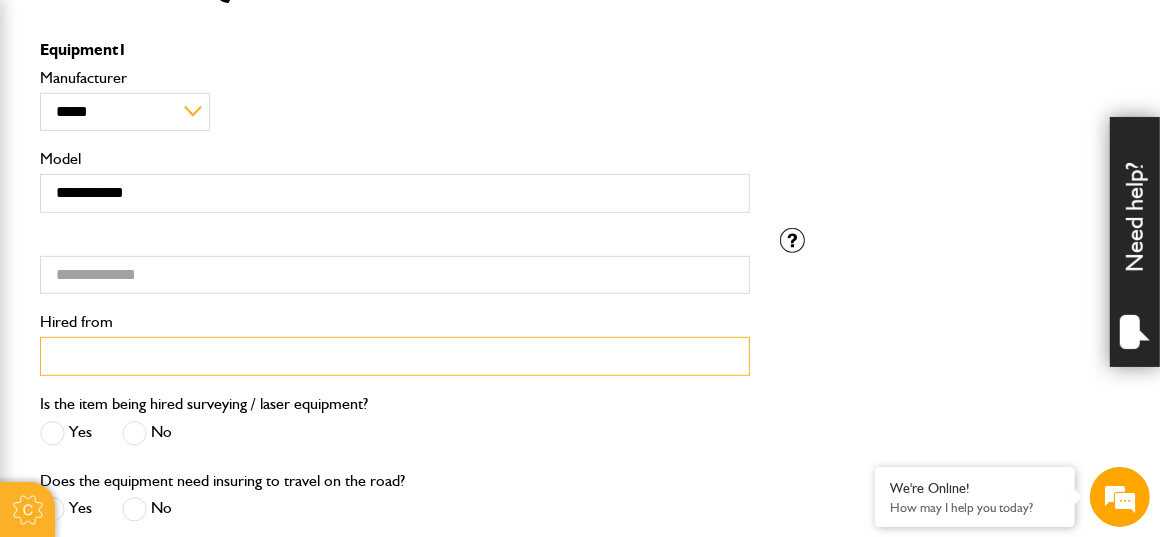click on "Hired from" at bounding box center [395, 356] 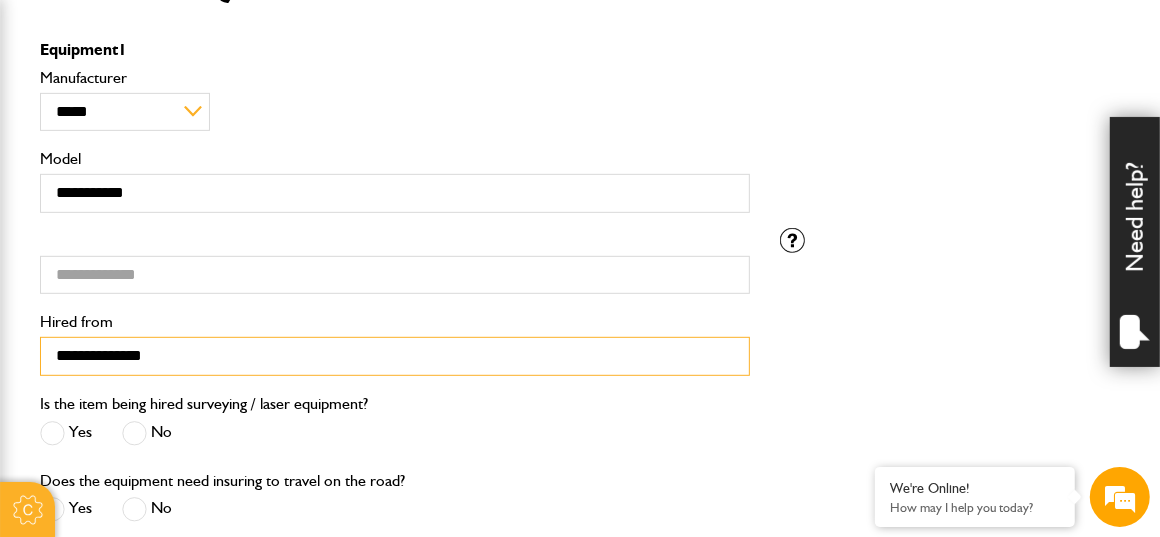 type on "**********" 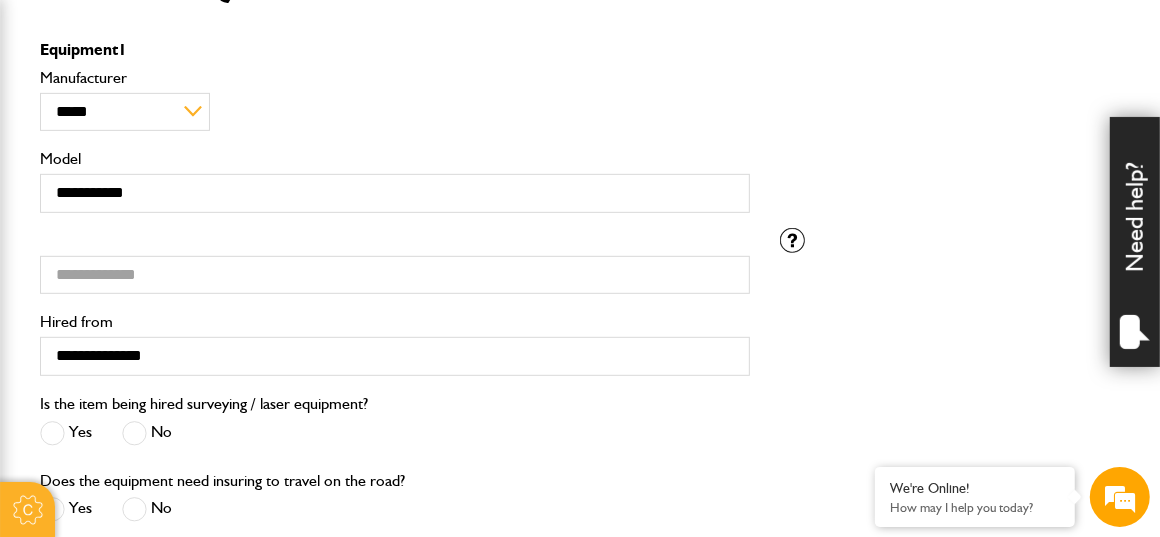 click at bounding box center (134, 433) 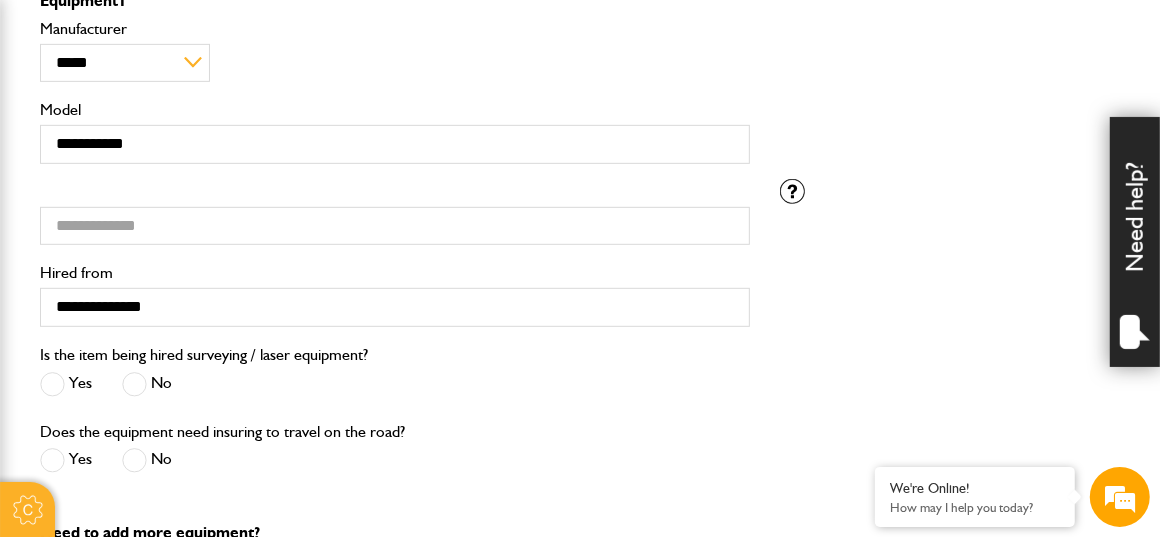 scroll, scrollTop: 628, scrollLeft: 0, axis: vertical 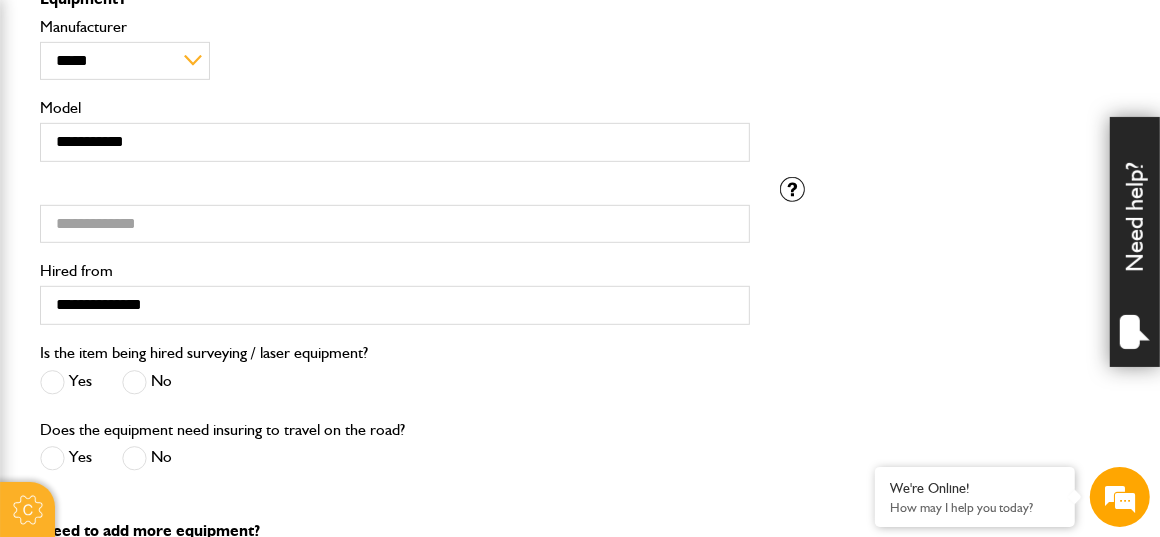 click at bounding box center [134, 458] 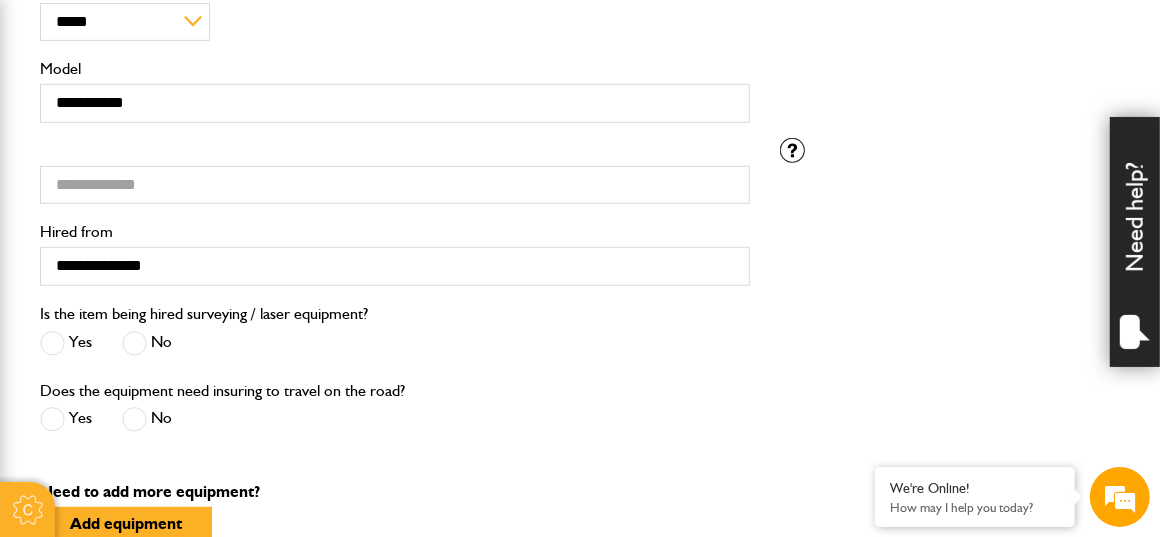 click at bounding box center [52, 419] 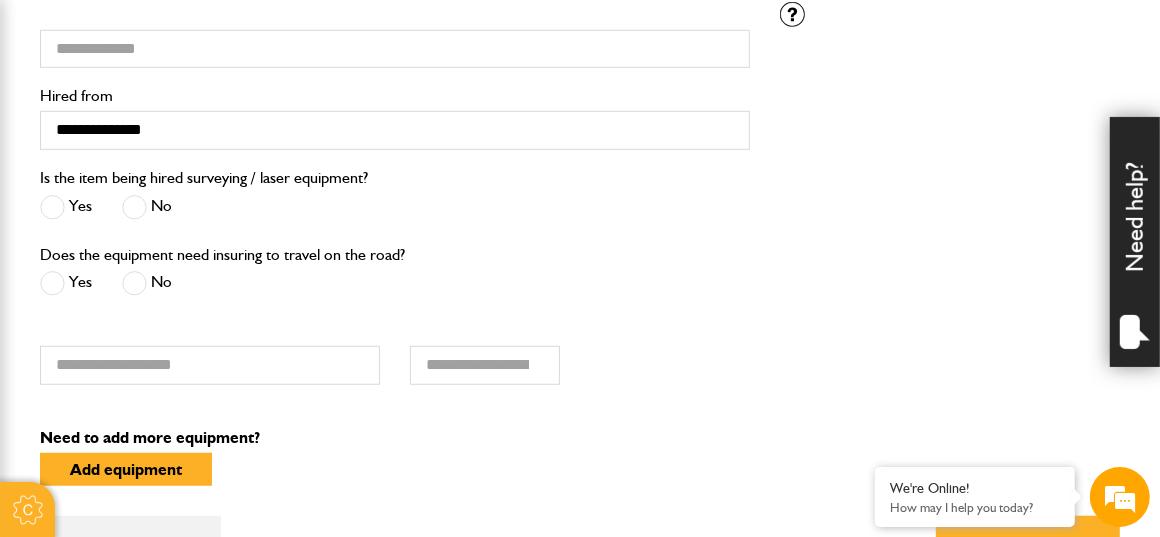 click on "No" at bounding box center [147, 283] 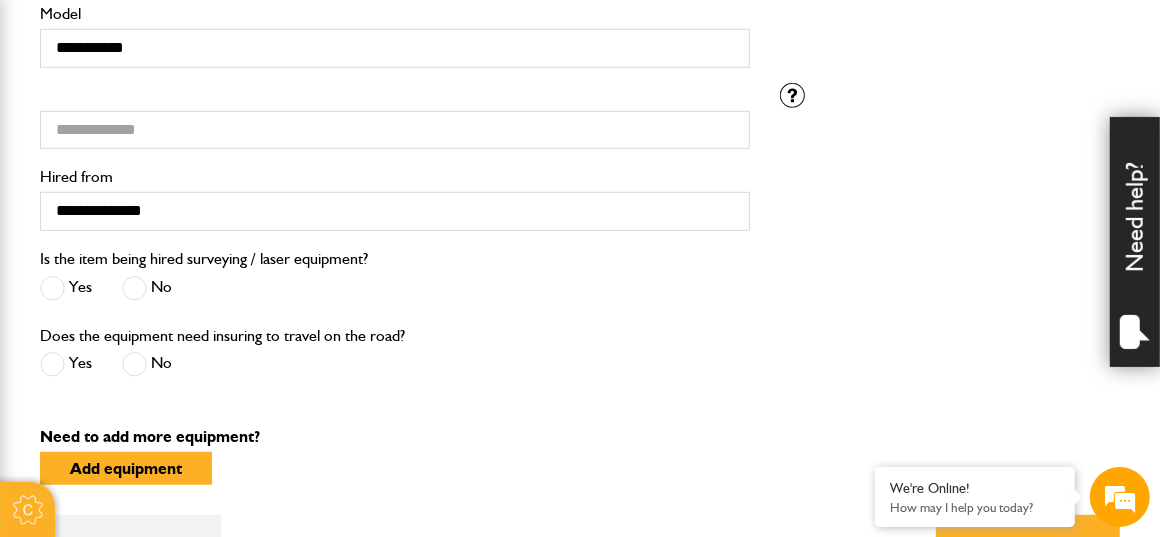 scroll, scrollTop: 815, scrollLeft: 0, axis: vertical 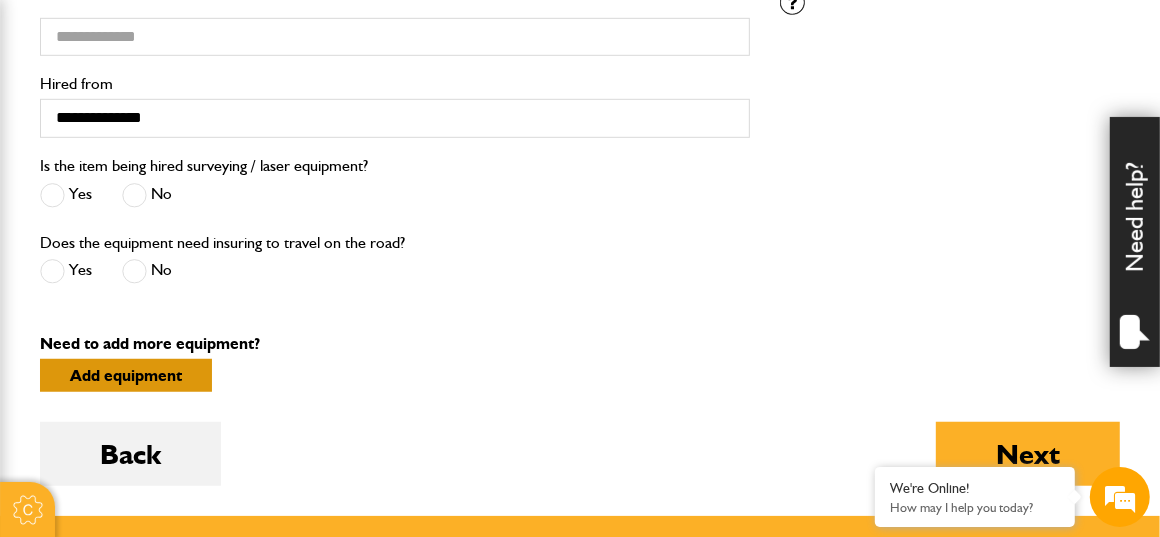 click on "Add equipment" at bounding box center (126, 375) 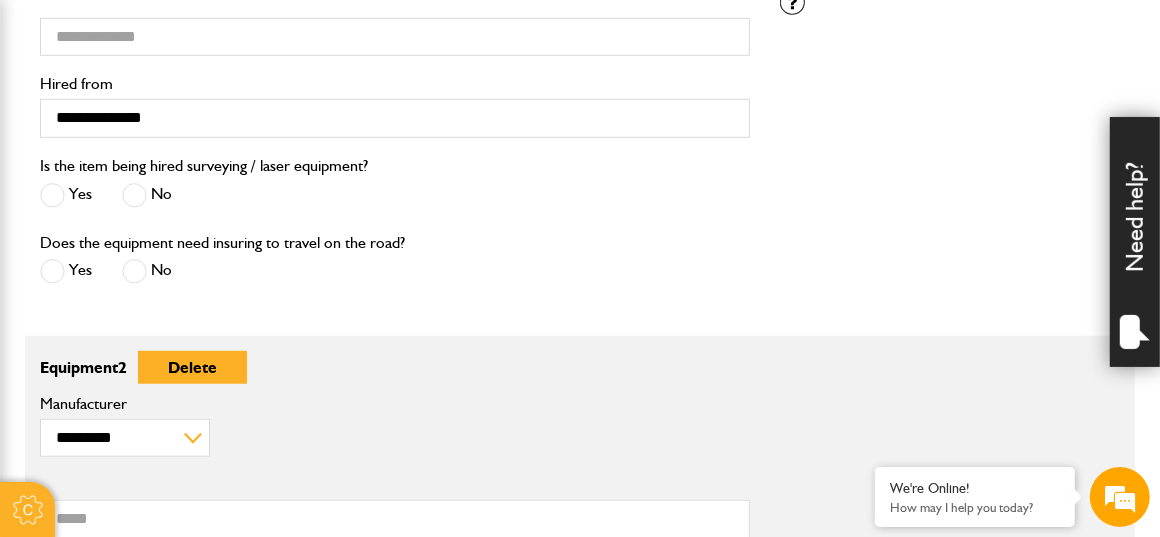 scroll, scrollTop: 927, scrollLeft: 0, axis: vertical 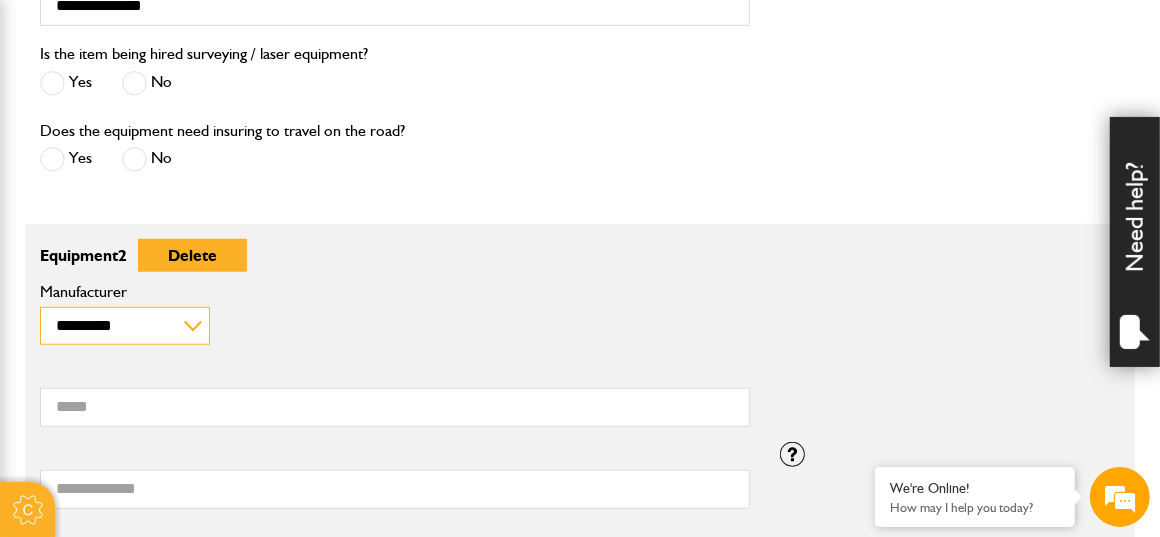 click on "**********" at bounding box center [125, 326] 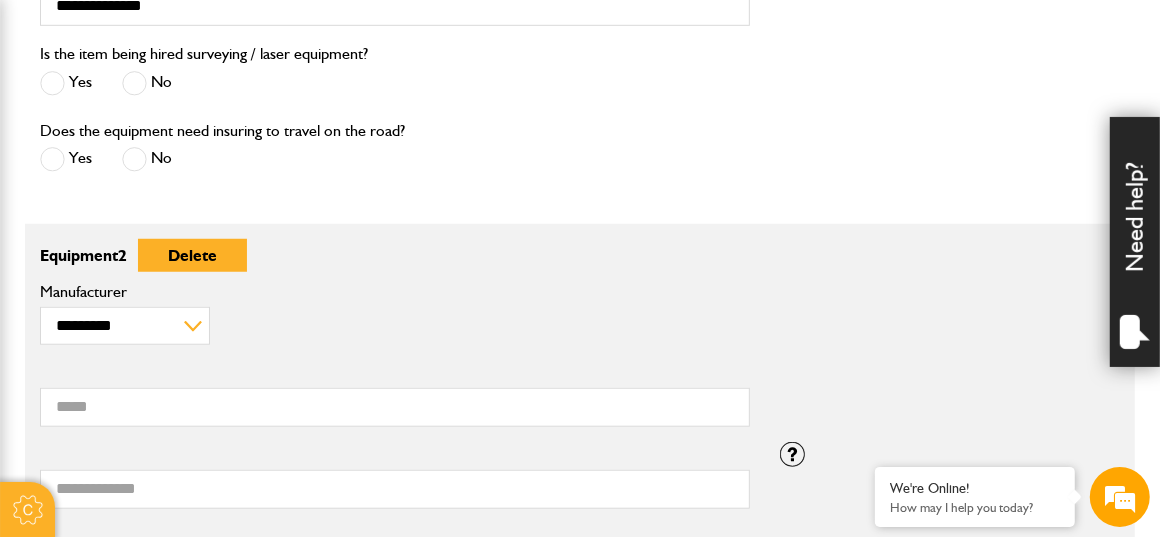click on "**********" at bounding box center (580, 337) 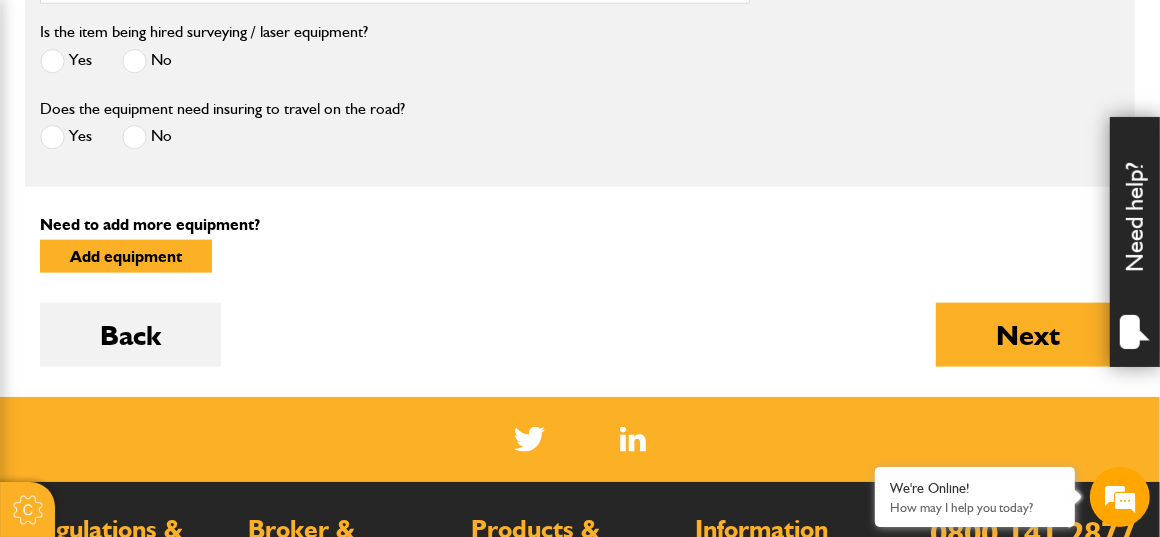 scroll, scrollTop: 1511, scrollLeft: 0, axis: vertical 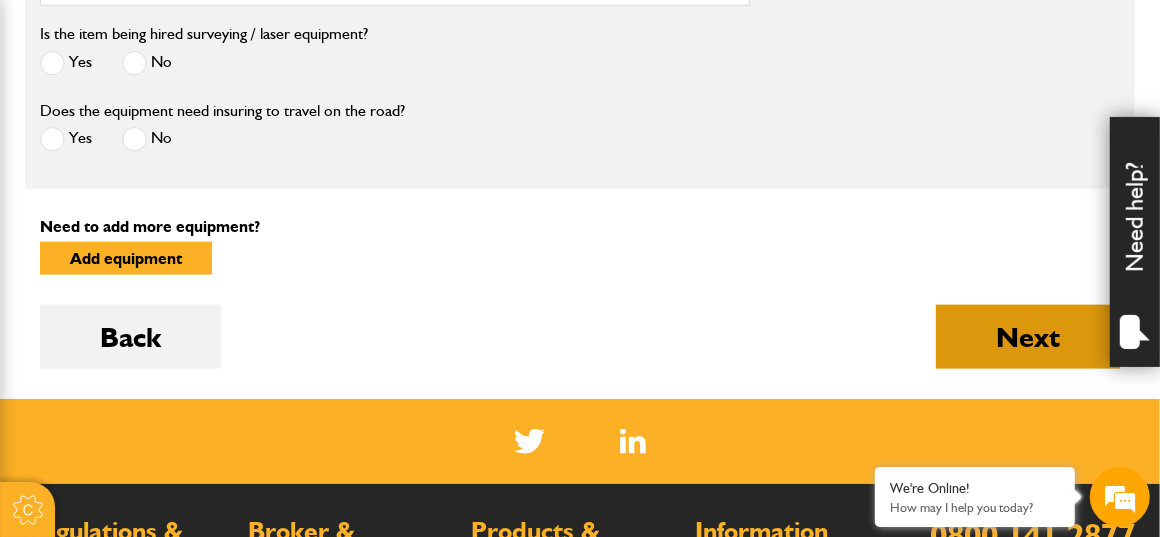 click on "Next" at bounding box center (1028, 337) 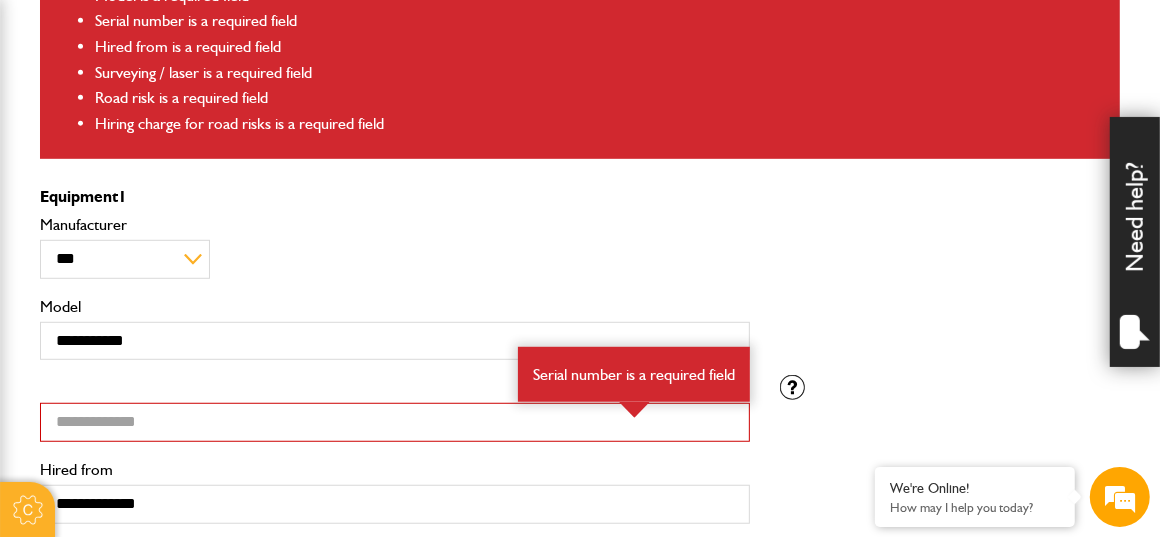 scroll, scrollTop: 875, scrollLeft: 0, axis: vertical 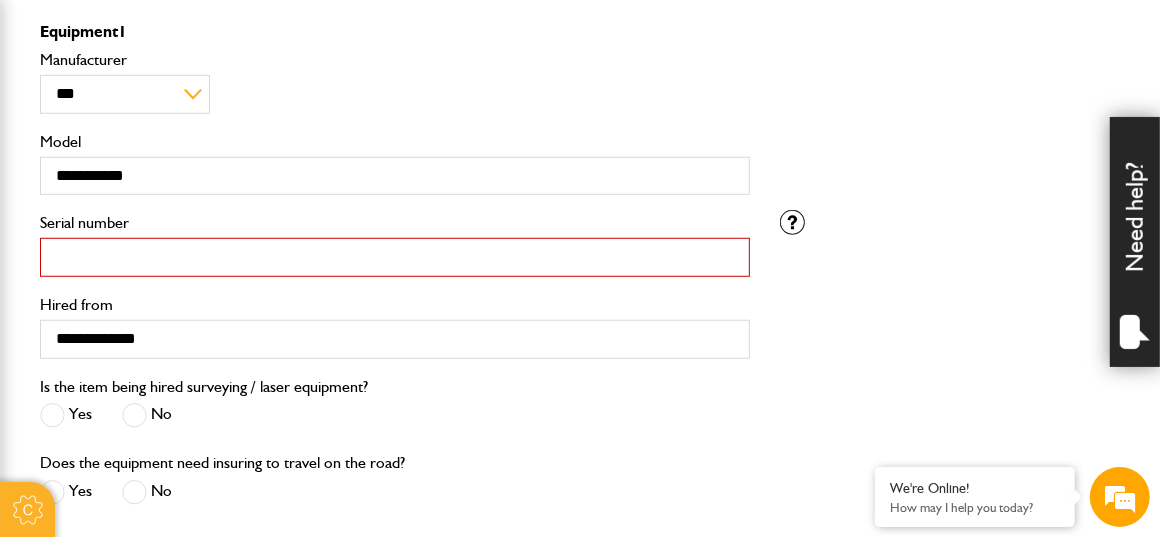 click on "Serial number" at bounding box center (395, 257) 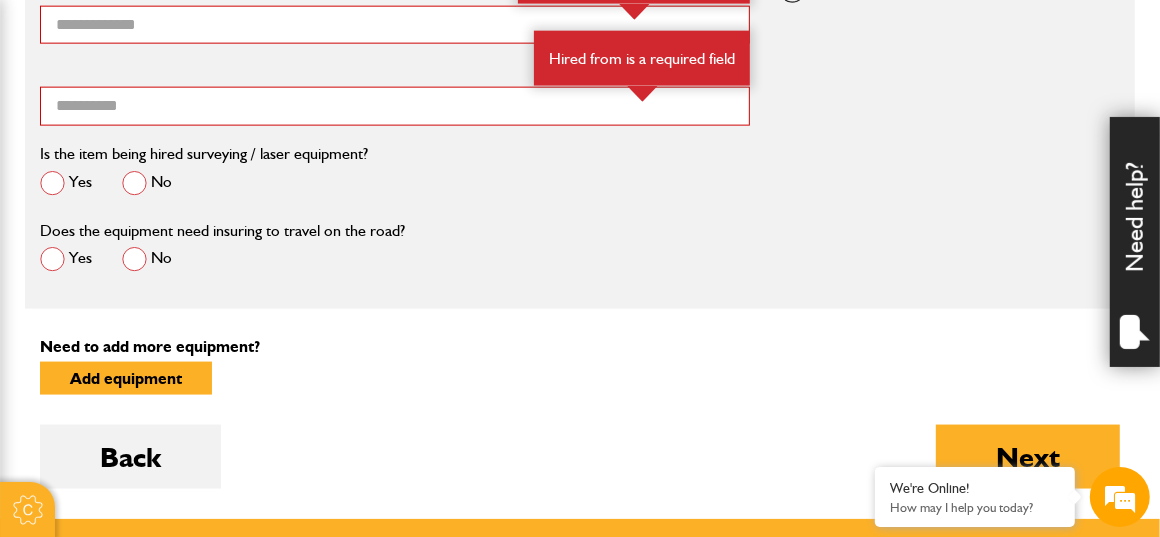 scroll, scrollTop: 1670, scrollLeft: 0, axis: vertical 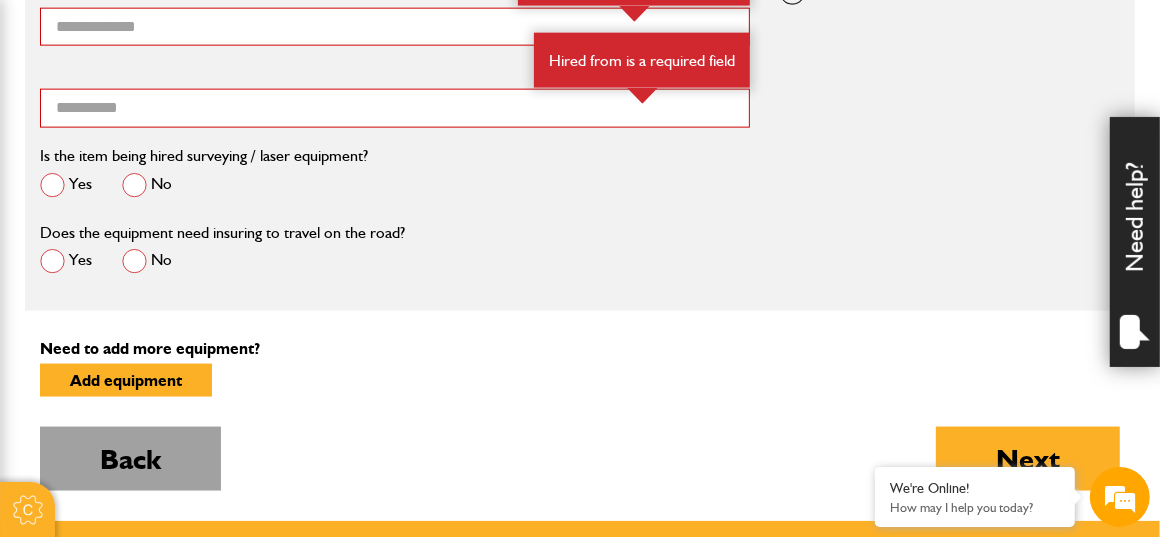 click on "Back" at bounding box center (130, 459) 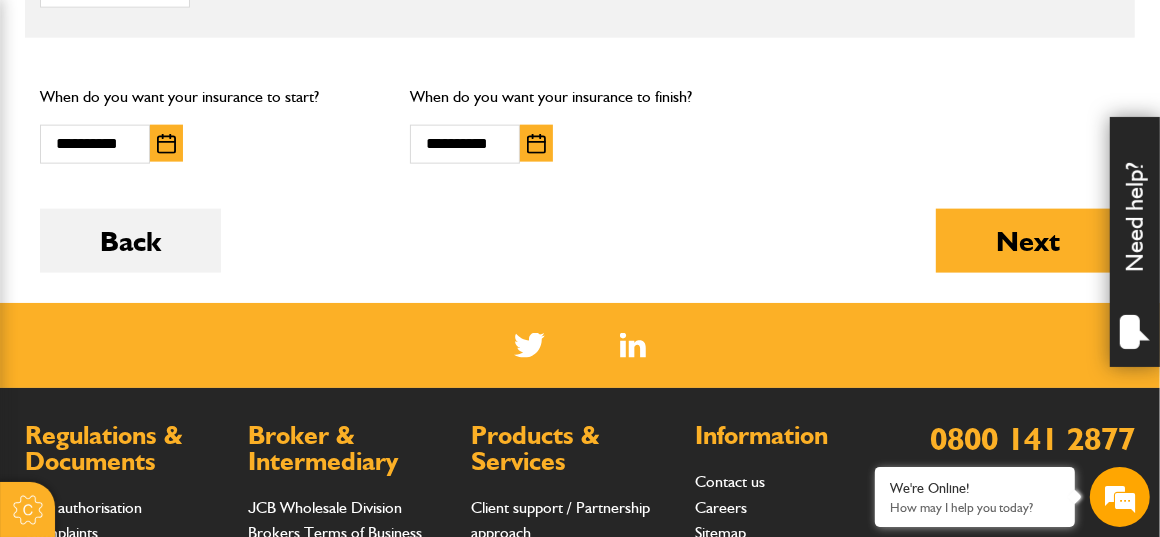 scroll, scrollTop: 1639, scrollLeft: 0, axis: vertical 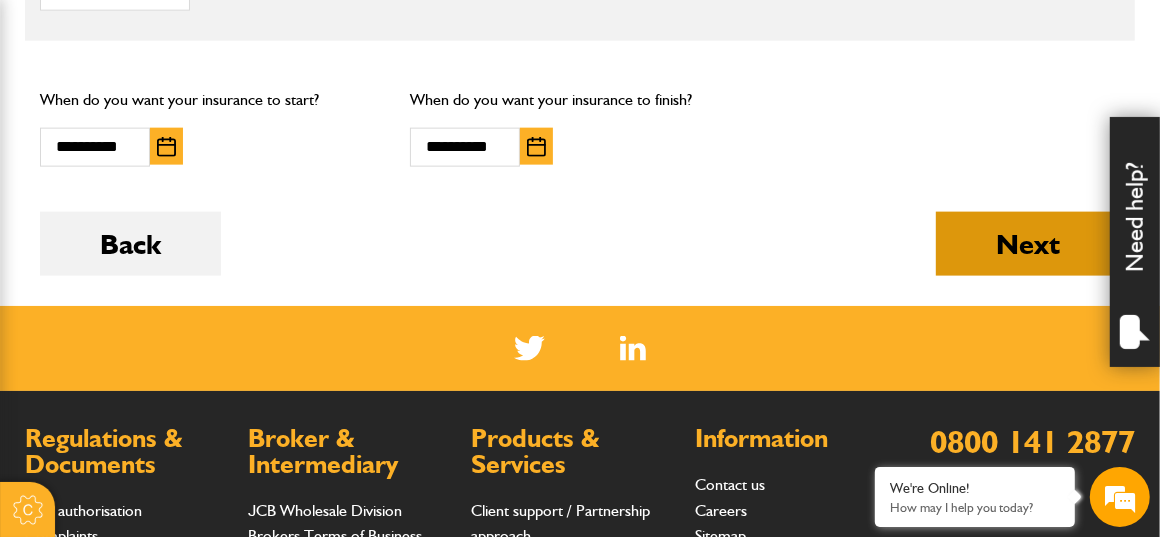 click on "Next" at bounding box center [1028, 244] 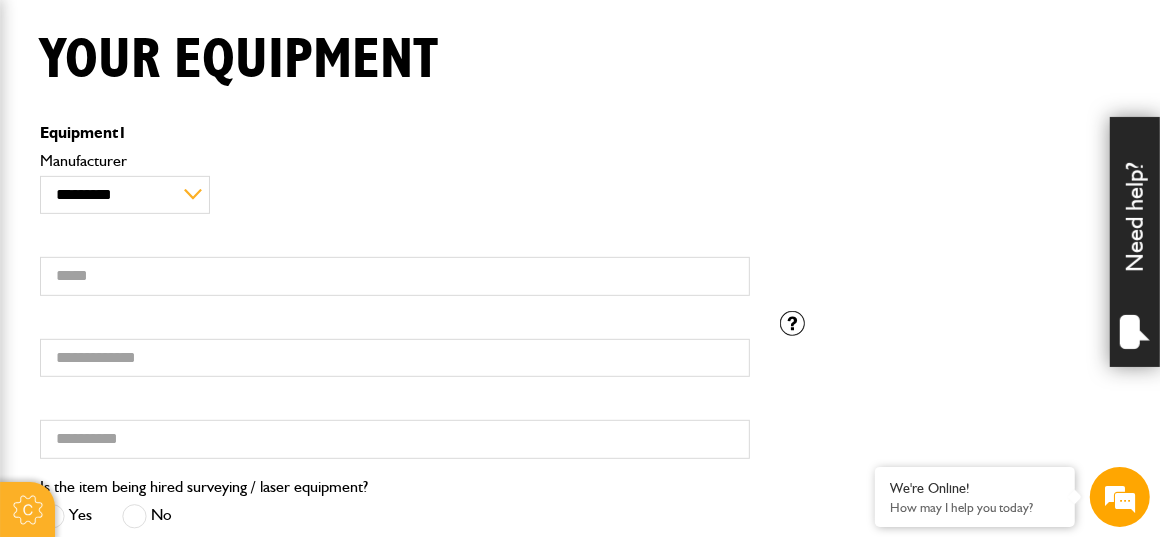 scroll, scrollTop: 584, scrollLeft: 0, axis: vertical 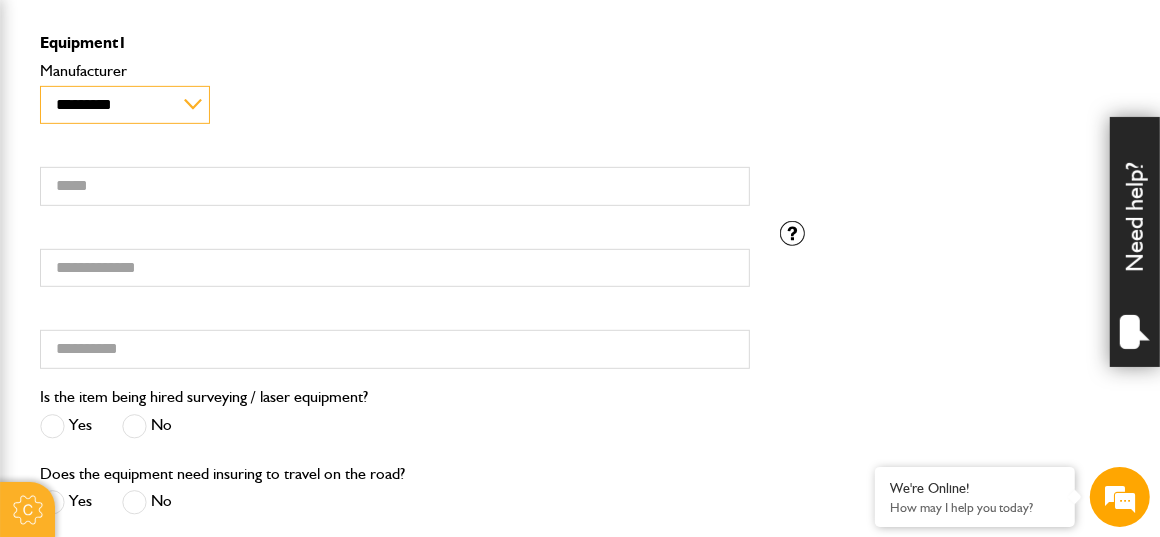 click on "**********" at bounding box center [125, 105] 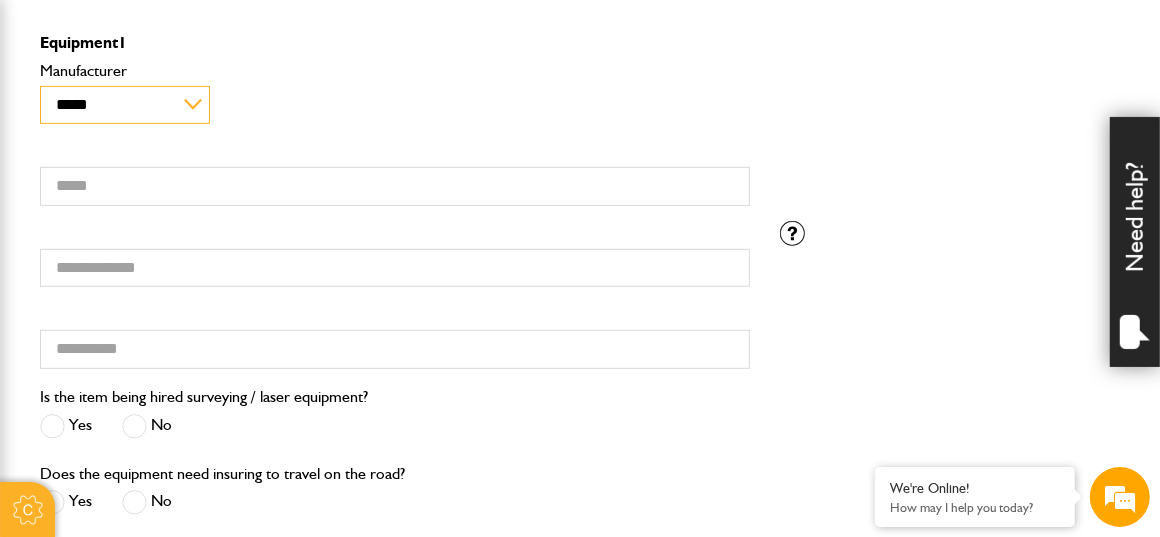 click on "**********" at bounding box center (125, 105) 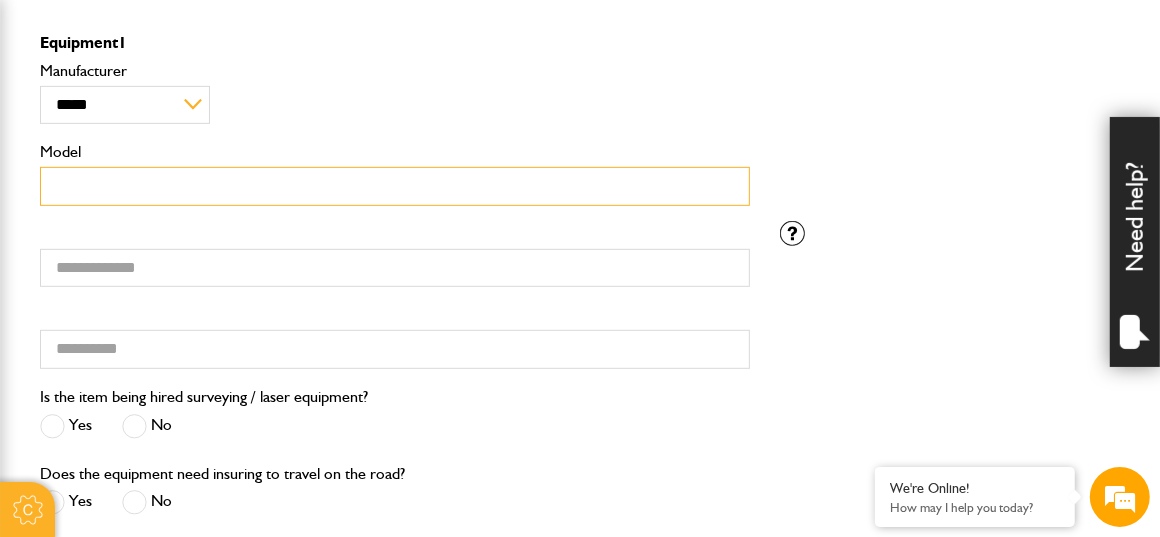 click on "Model" at bounding box center [395, 186] 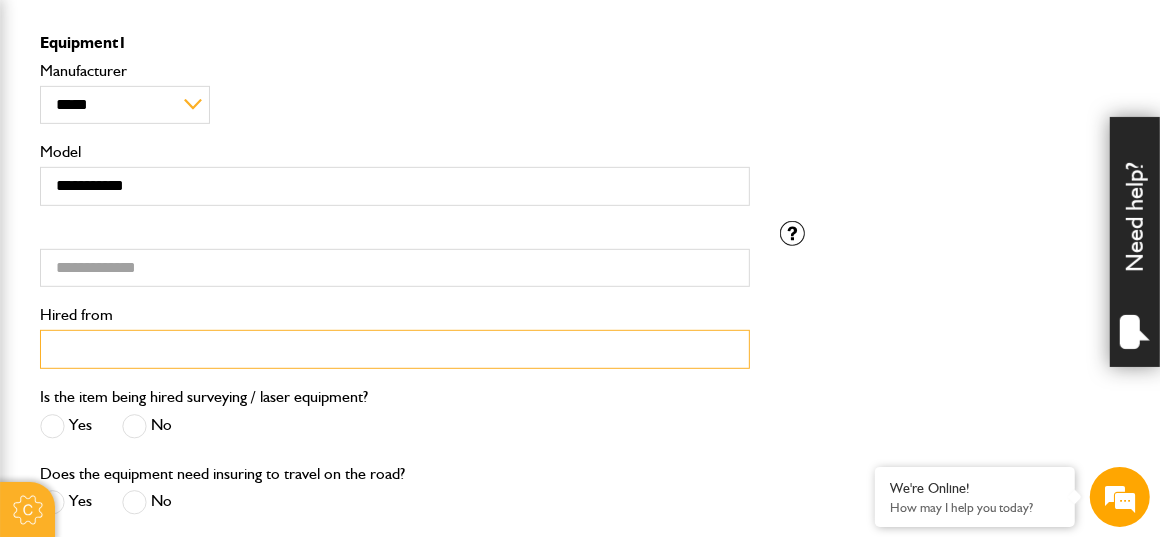 click on "Hired from" at bounding box center (395, 349) 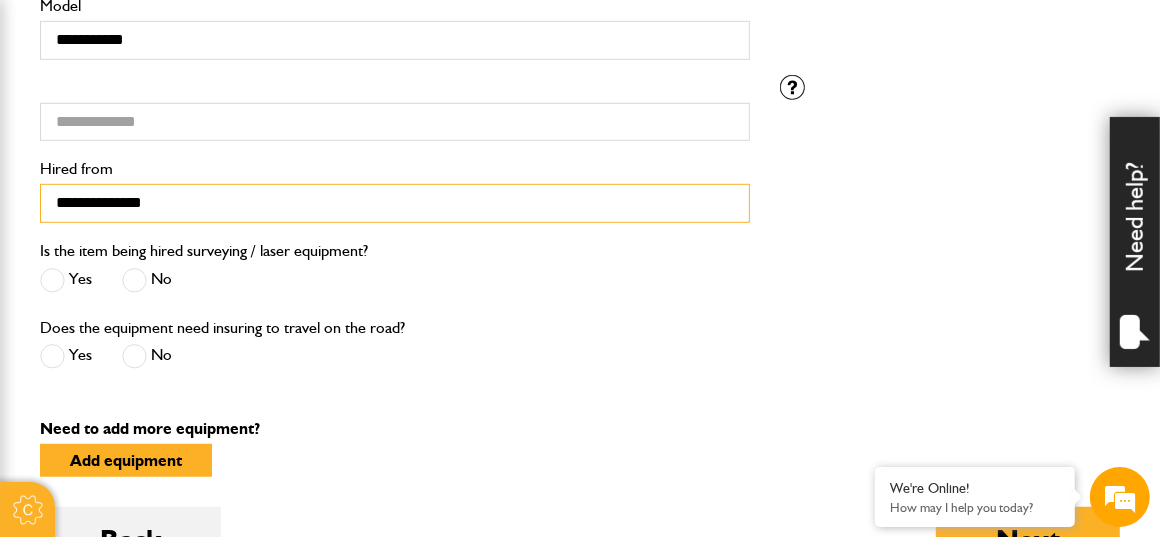 scroll, scrollTop: 729, scrollLeft: 0, axis: vertical 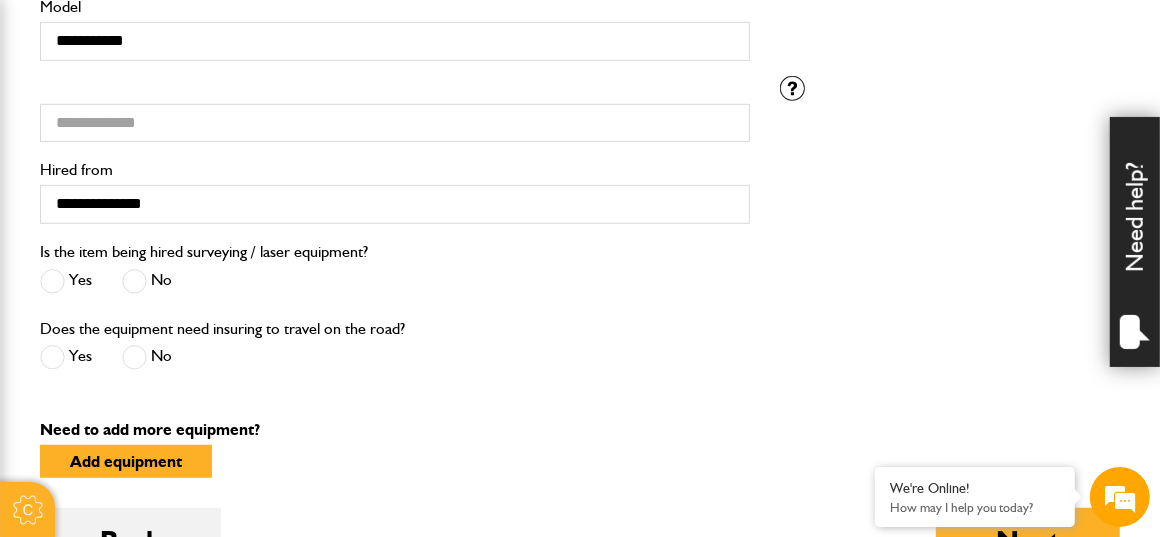 click on "No" at bounding box center (147, 281) 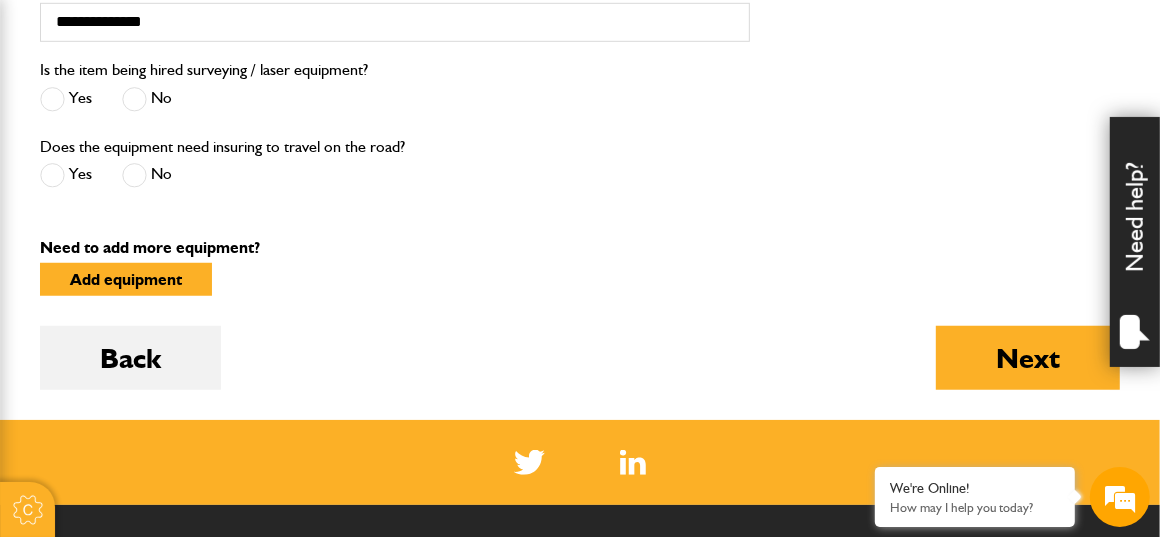 scroll, scrollTop: 910, scrollLeft: 0, axis: vertical 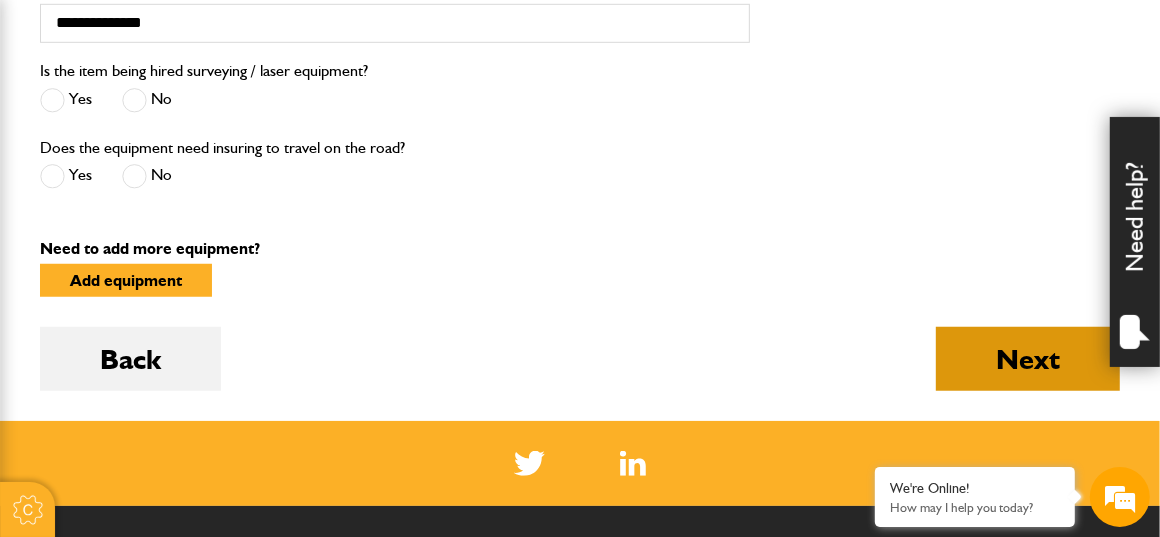 click on "Next" at bounding box center [1028, 359] 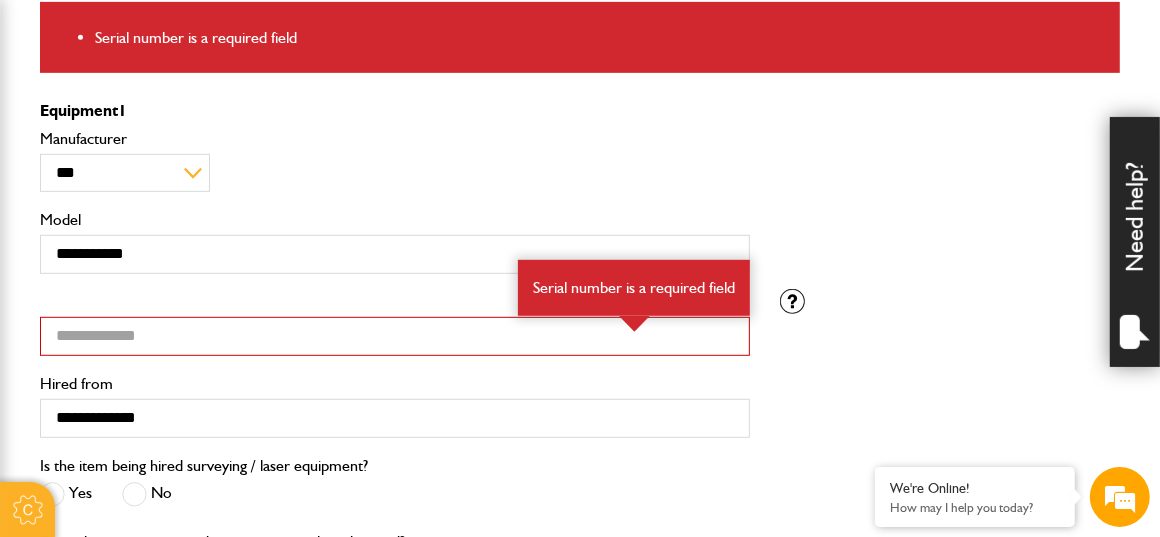 scroll, scrollTop: 615, scrollLeft: 0, axis: vertical 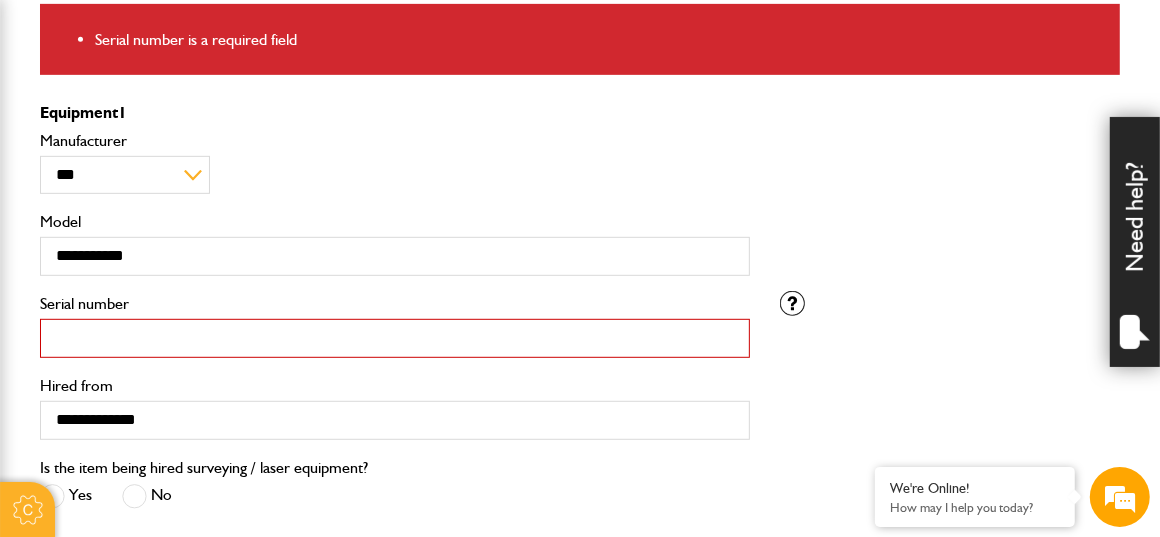 click on "Serial number" at bounding box center [395, 338] 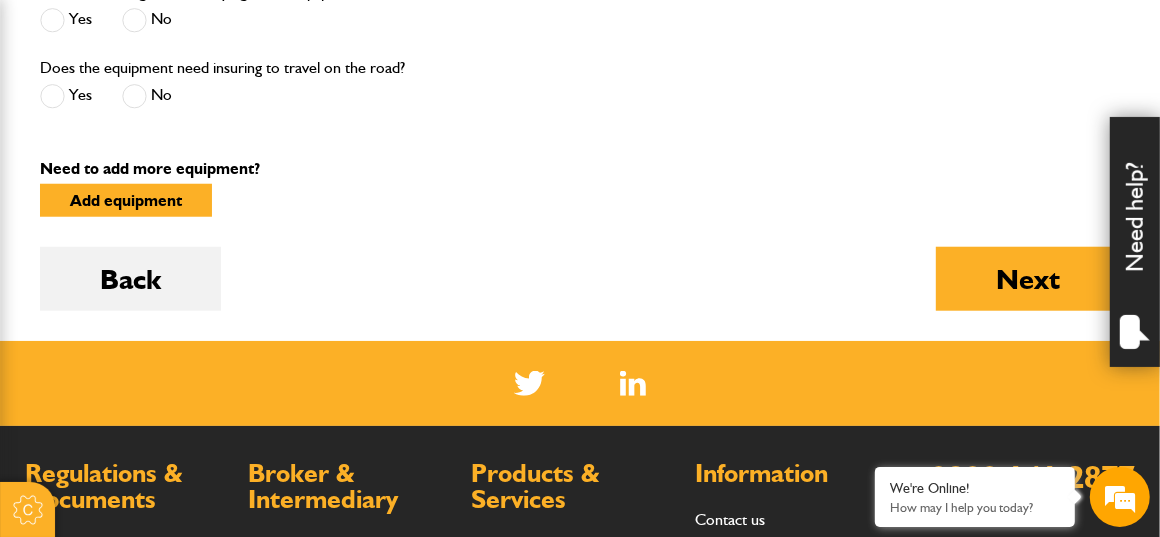 scroll, scrollTop: 1195, scrollLeft: 0, axis: vertical 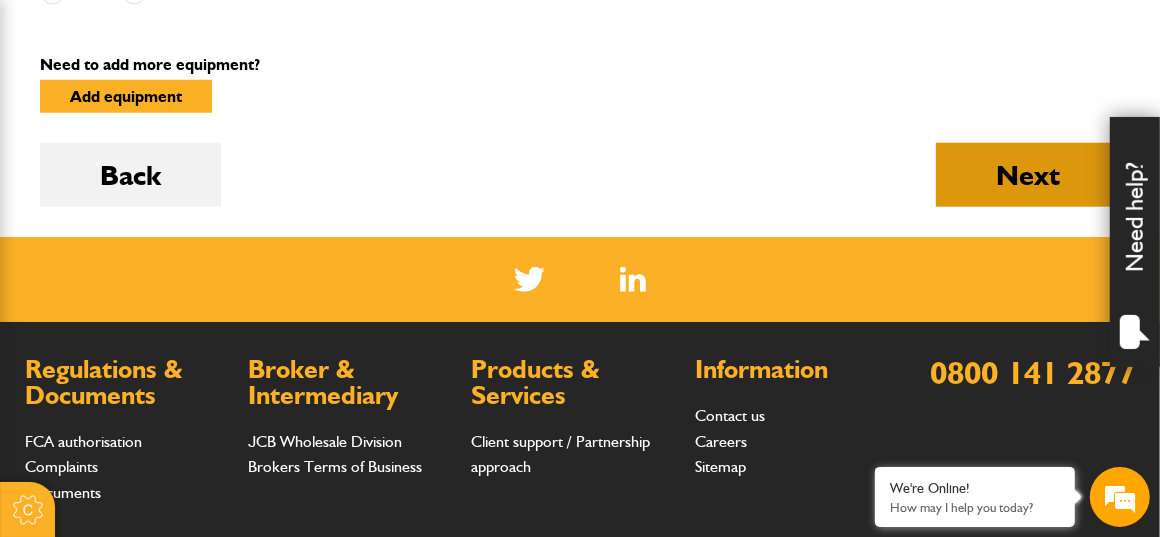 click on "Next" at bounding box center [1028, 175] 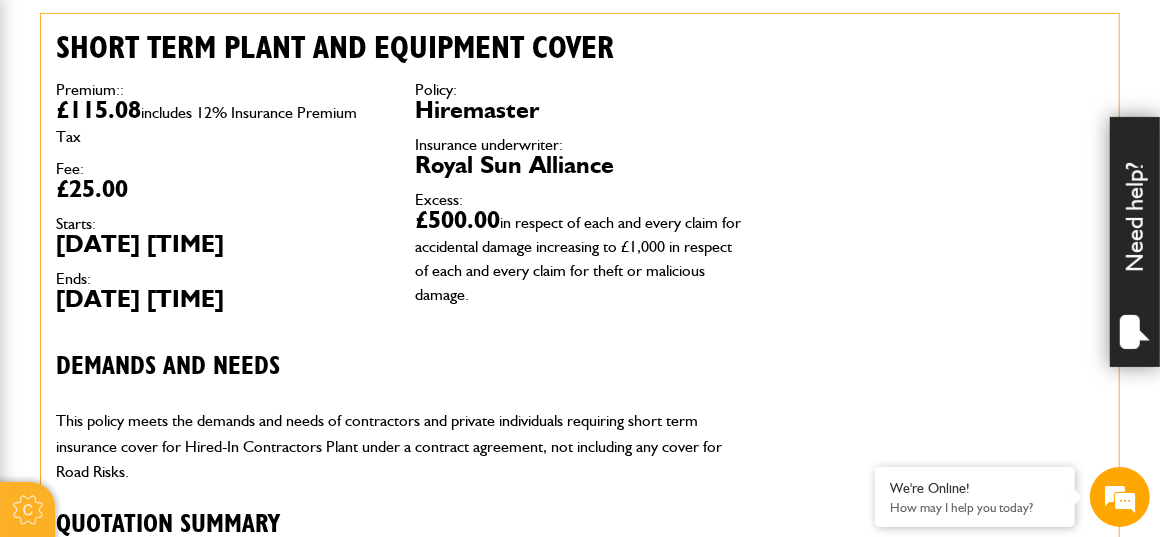 scroll, scrollTop: 606, scrollLeft: 0, axis: vertical 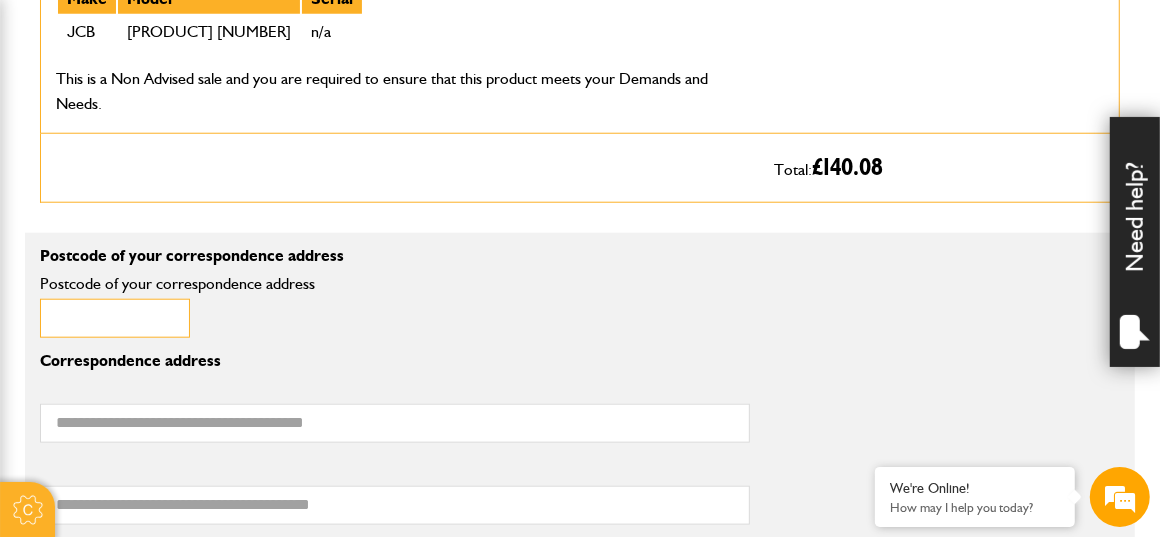 click on "Postcode of your correspondence address" at bounding box center [115, 318] 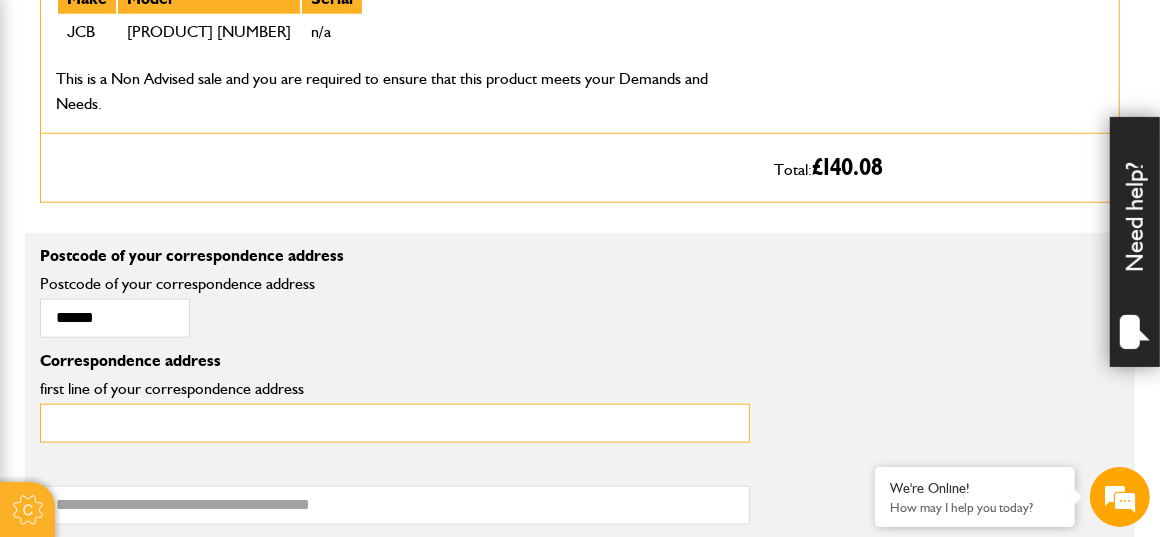 click on "first line of your correspondence address" at bounding box center [395, 423] 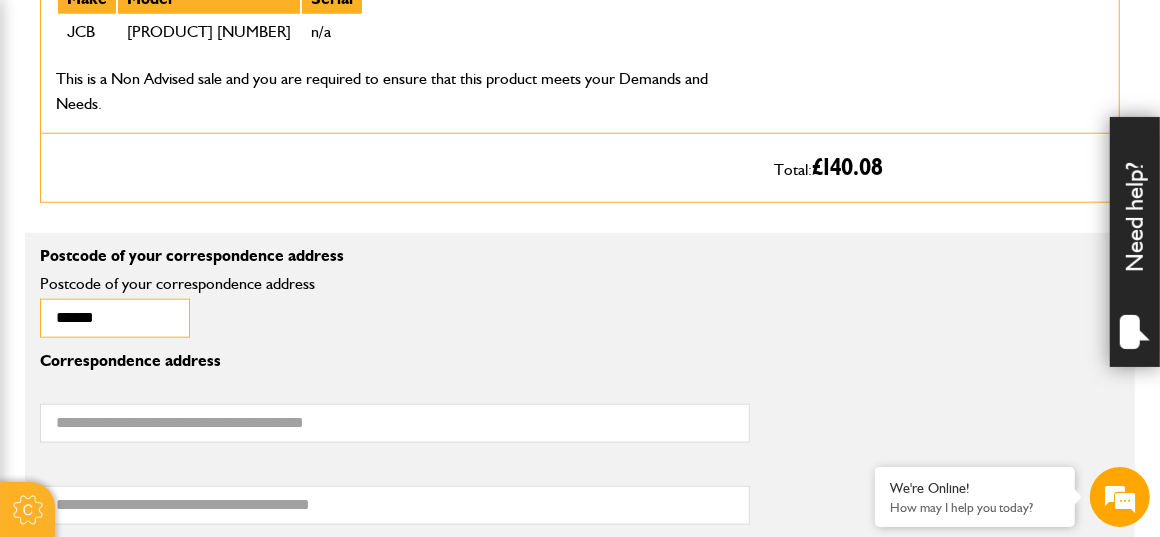 click on "*****" at bounding box center [115, 318] 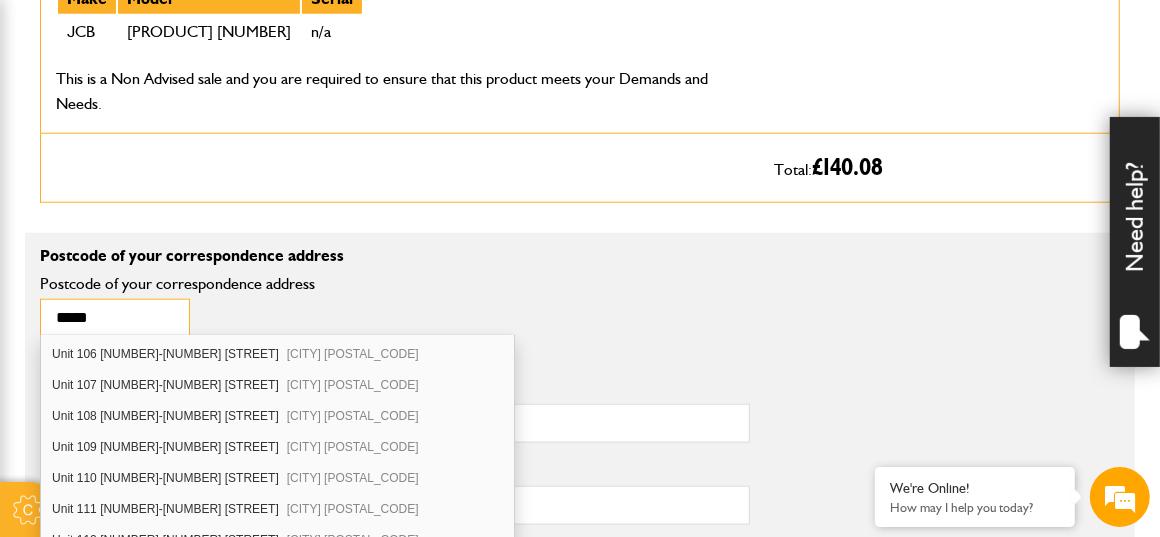 scroll, scrollTop: 129, scrollLeft: 0, axis: vertical 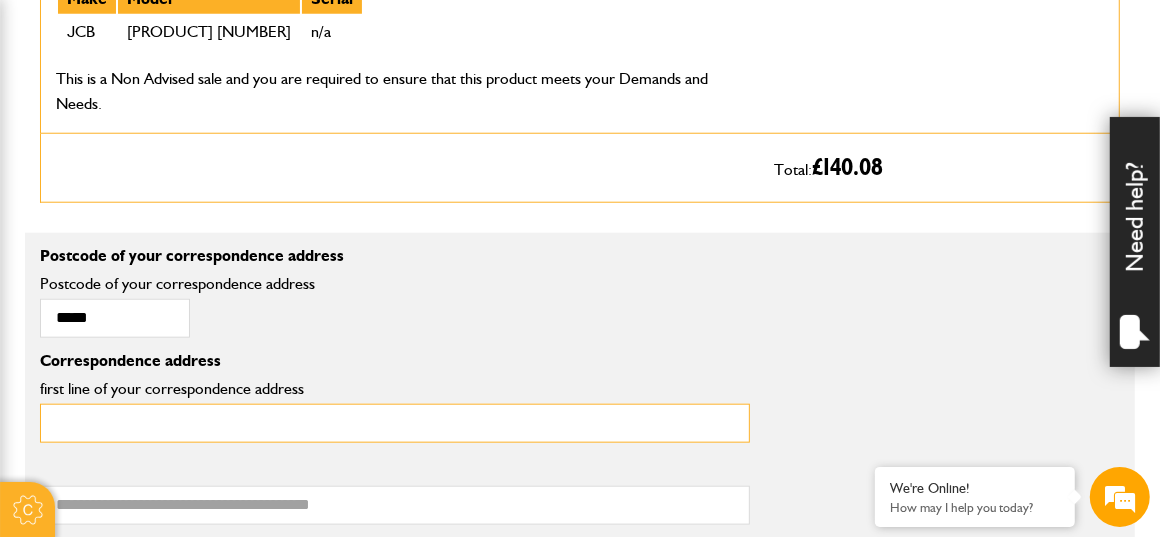 click on "first line of your correspondence address" at bounding box center (395, 423) 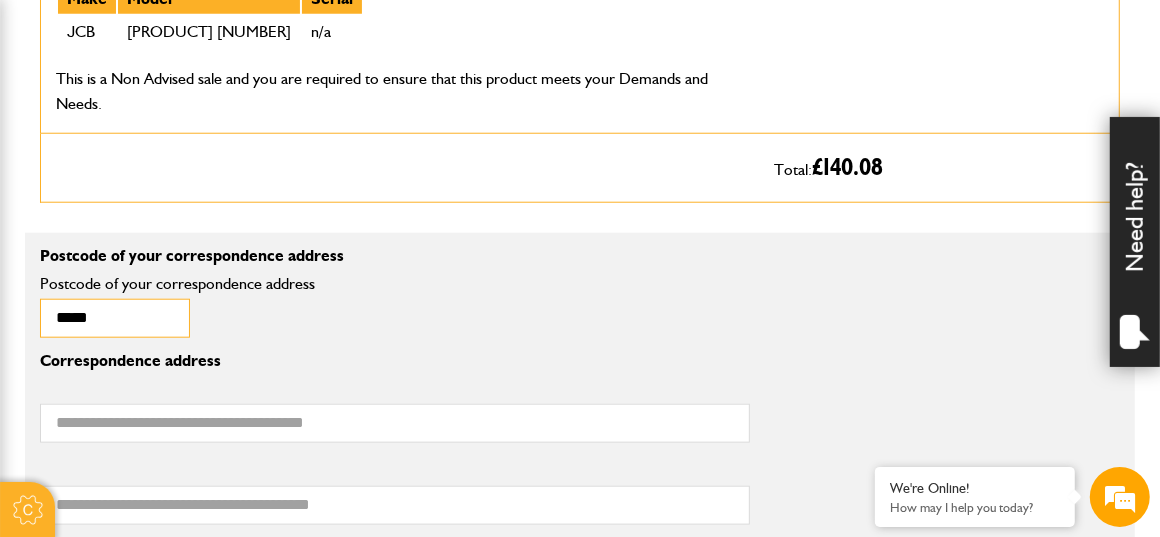 click on "*****" at bounding box center (115, 318) 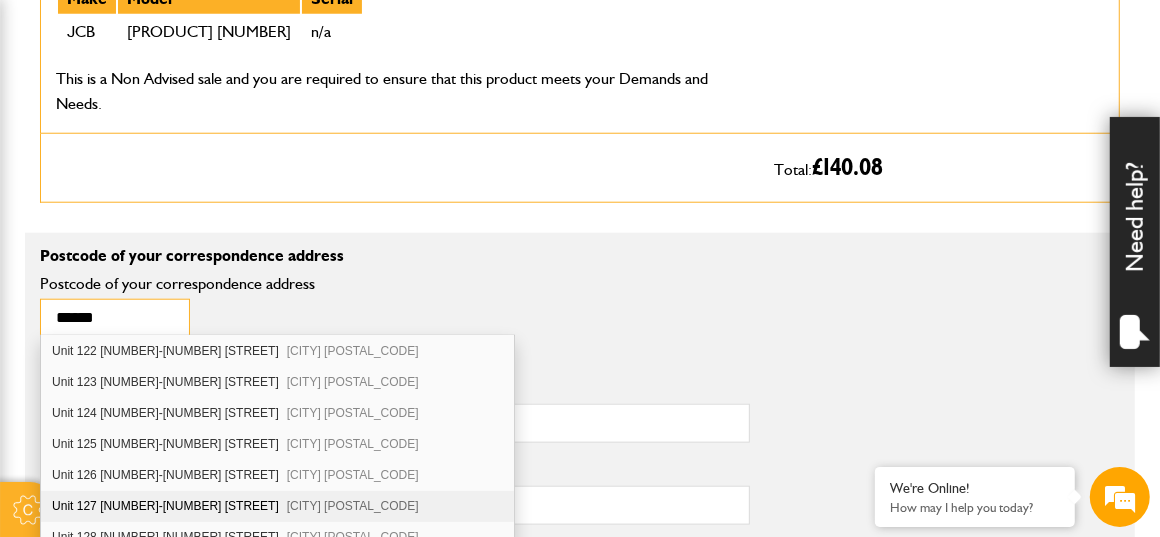 scroll, scrollTop: 650, scrollLeft: 0, axis: vertical 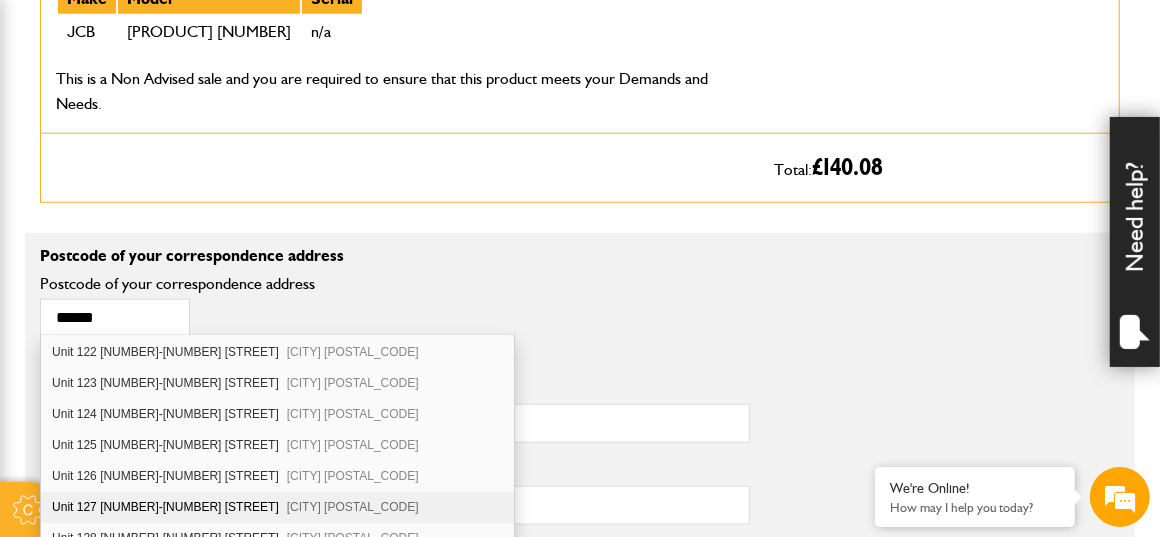 click on "Unit 127 [NUMBER]-[NUMBER] [STREET] [CITY] [POSTAL_CODE]" at bounding box center (277, 507) 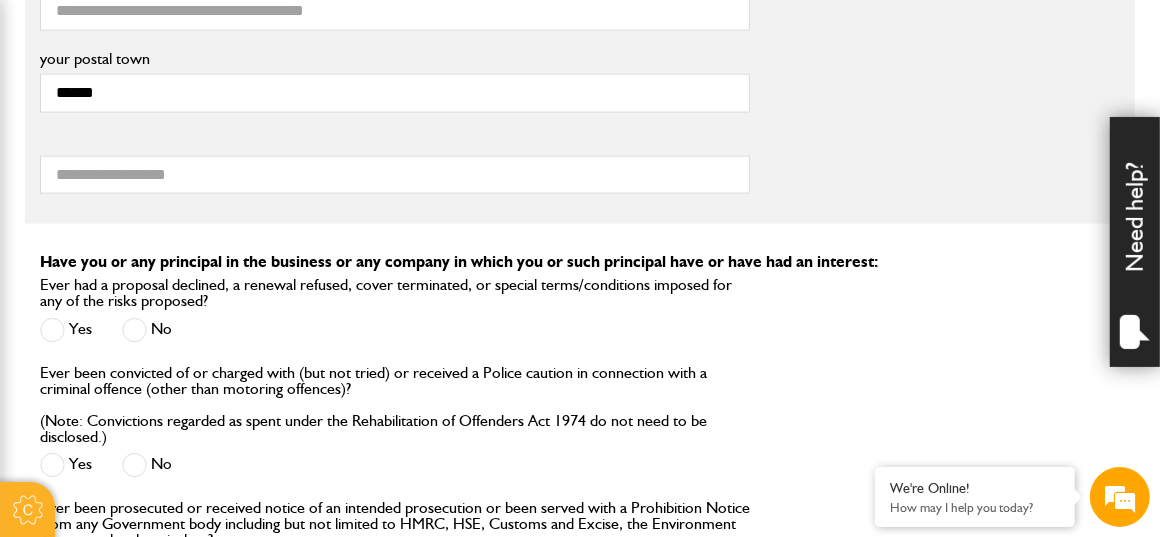 scroll, scrollTop: 1770, scrollLeft: 0, axis: vertical 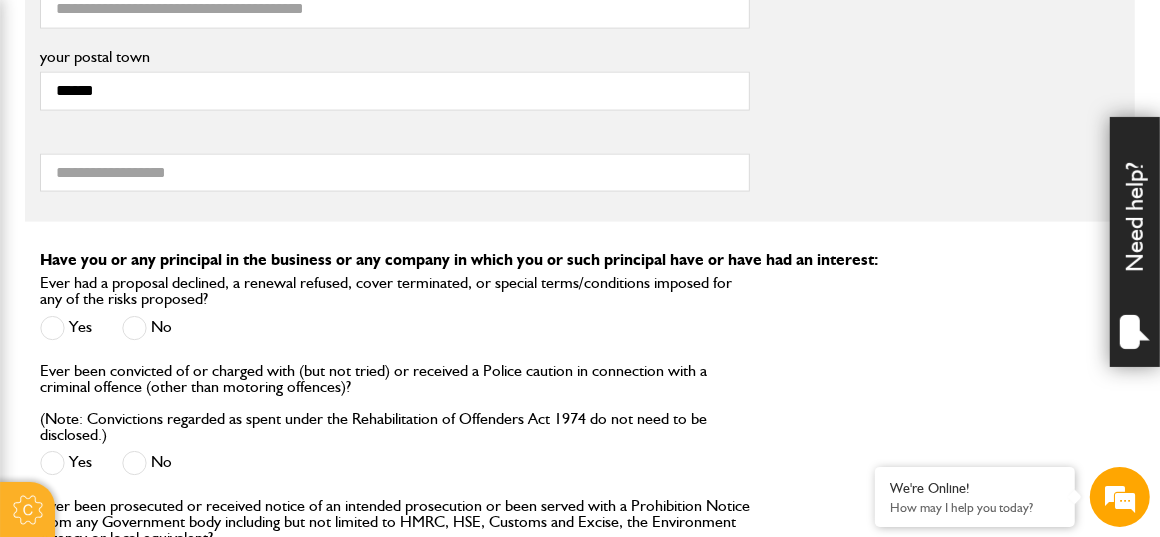 click on "No" at bounding box center [147, 328] 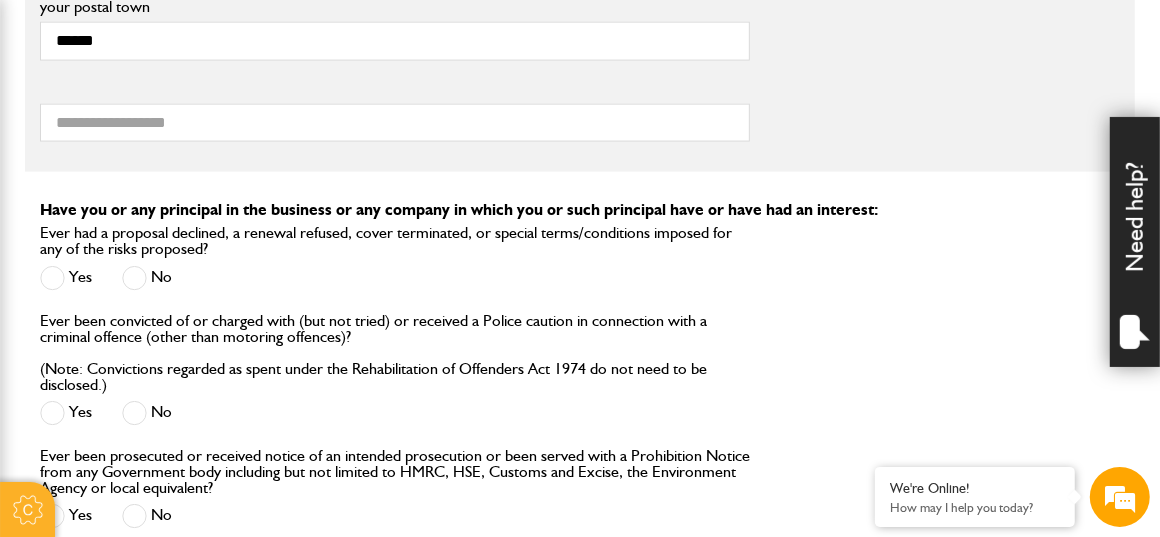 click on "No" at bounding box center [147, 413] 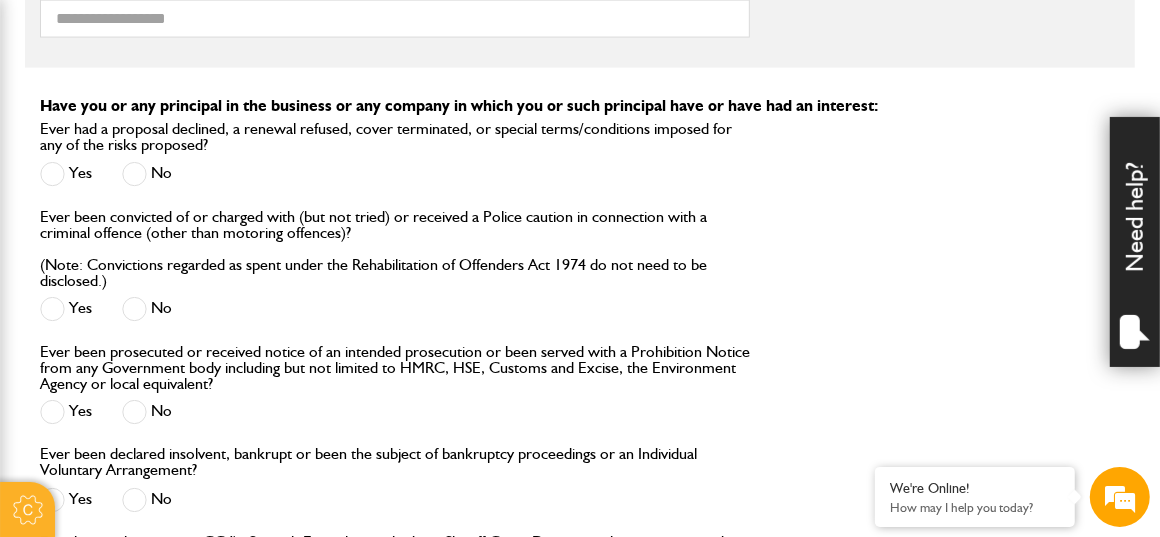 scroll, scrollTop: 1927, scrollLeft: 0, axis: vertical 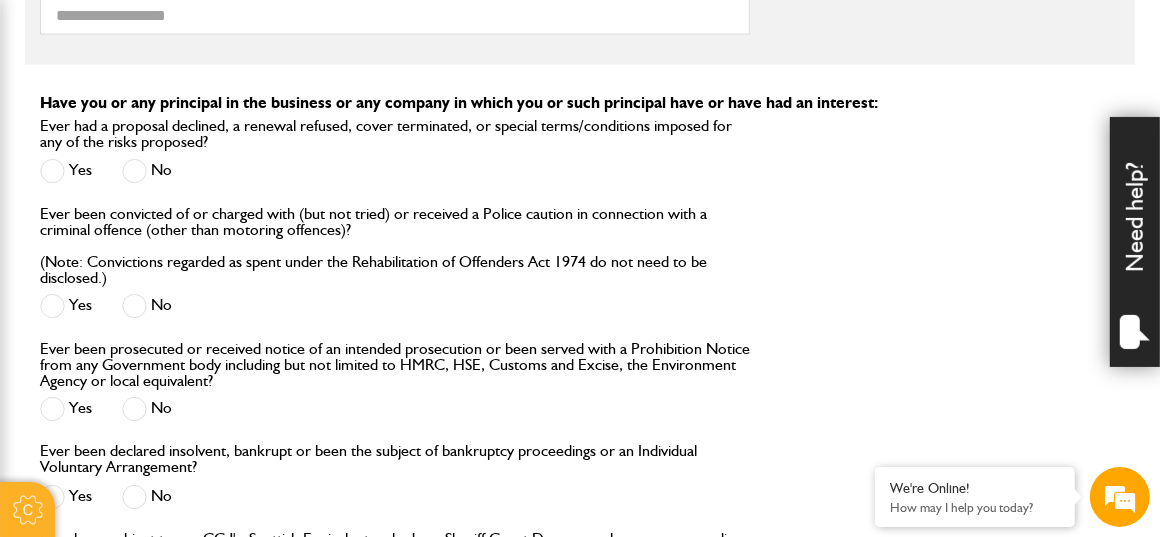 click on "No" at bounding box center [147, 409] 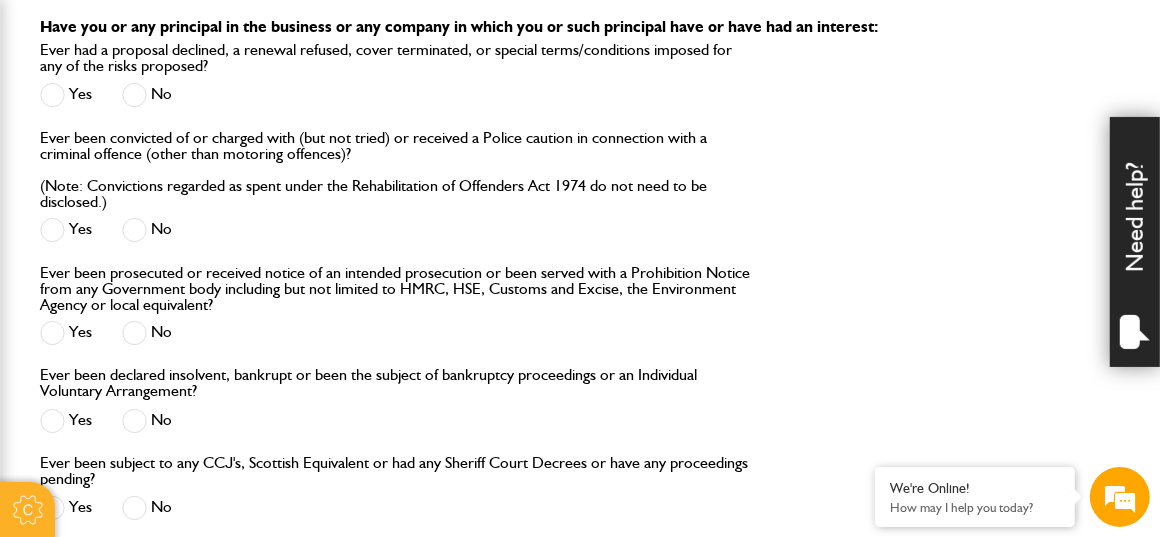scroll, scrollTop: 2009, scrollLeft: 0, axis: vertical 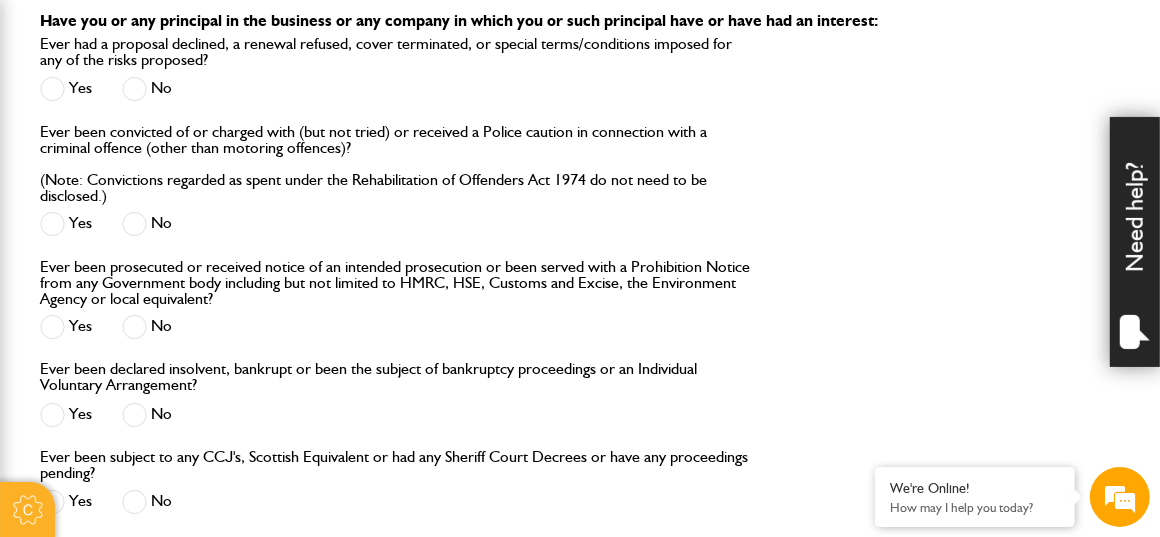 click at bounding box center [134, 415] 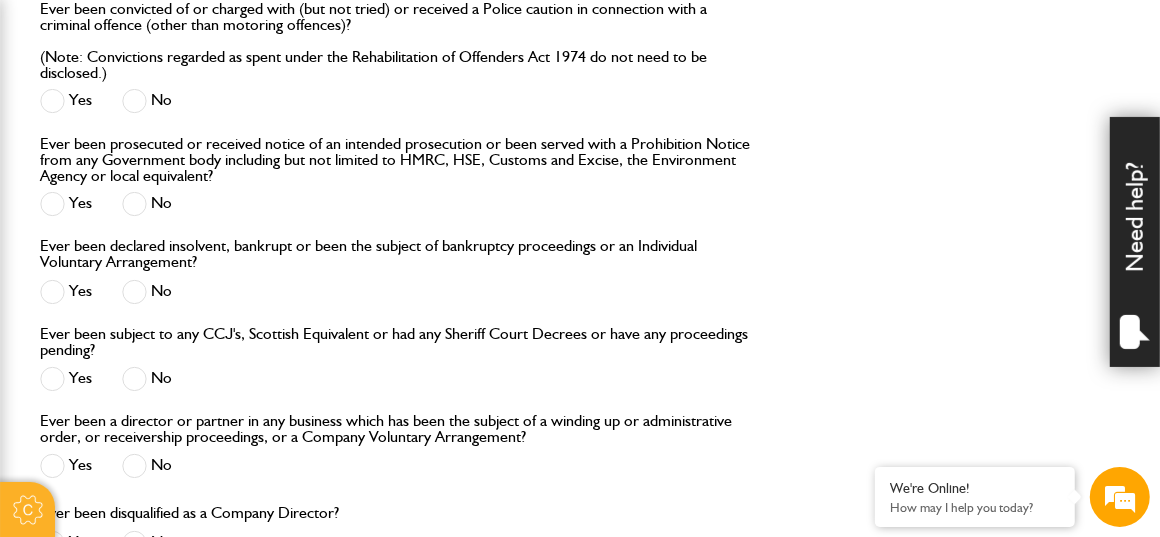click at bounding box center (134, 379) 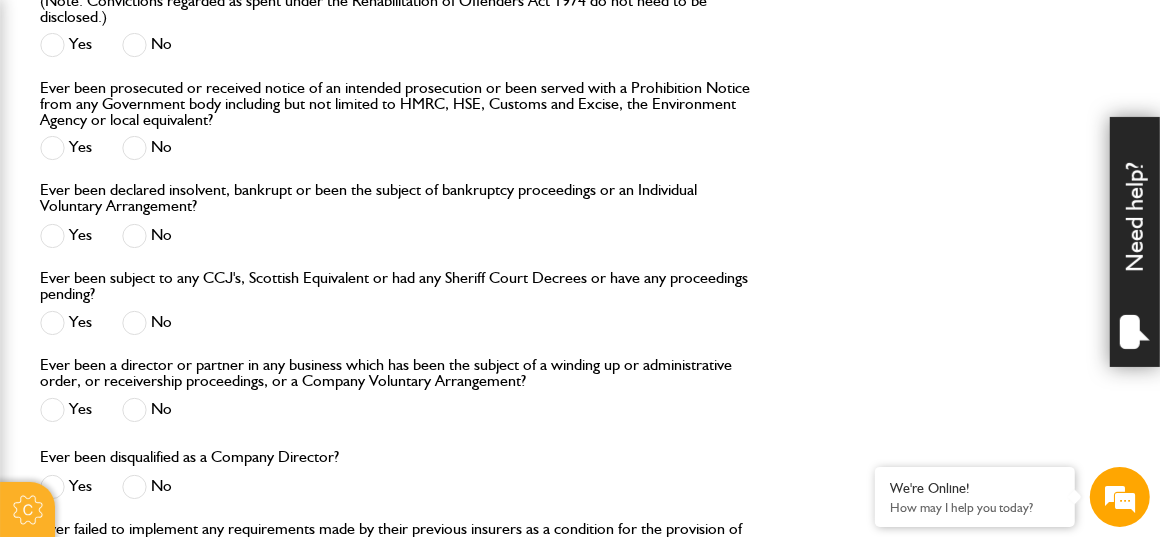 scroll, scrollTop: 2190, scrollLeft: 0, axis: vertical 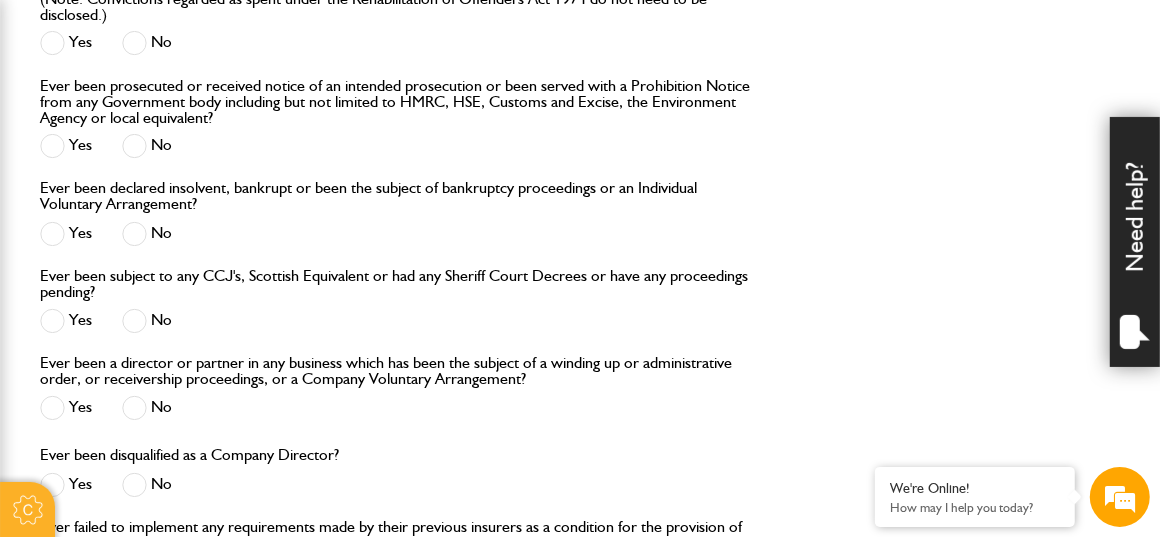 click at bounding box center (134, 408) 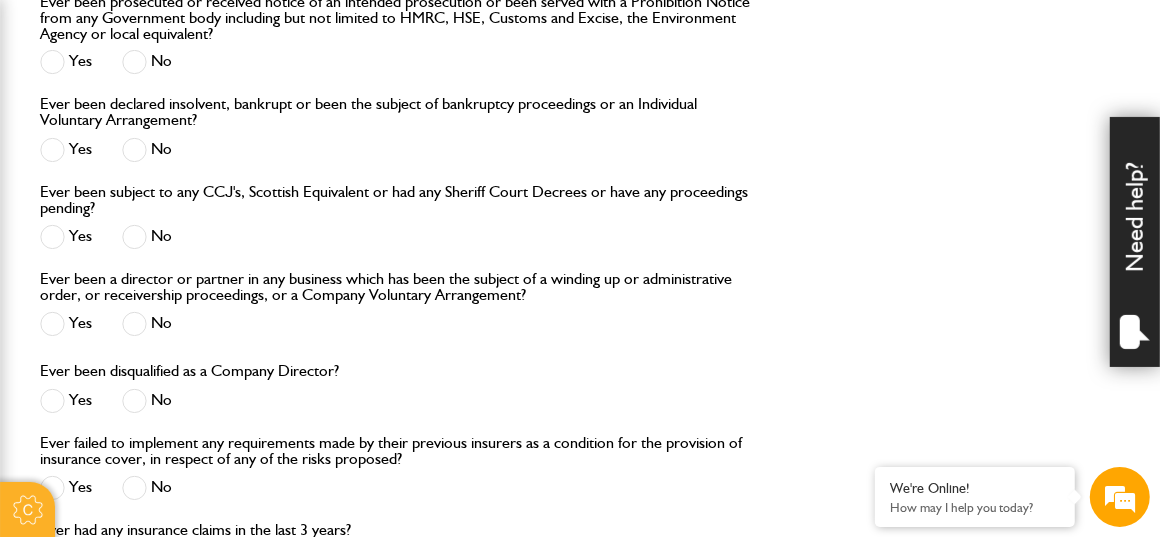 click at bounding box center [134, 401] 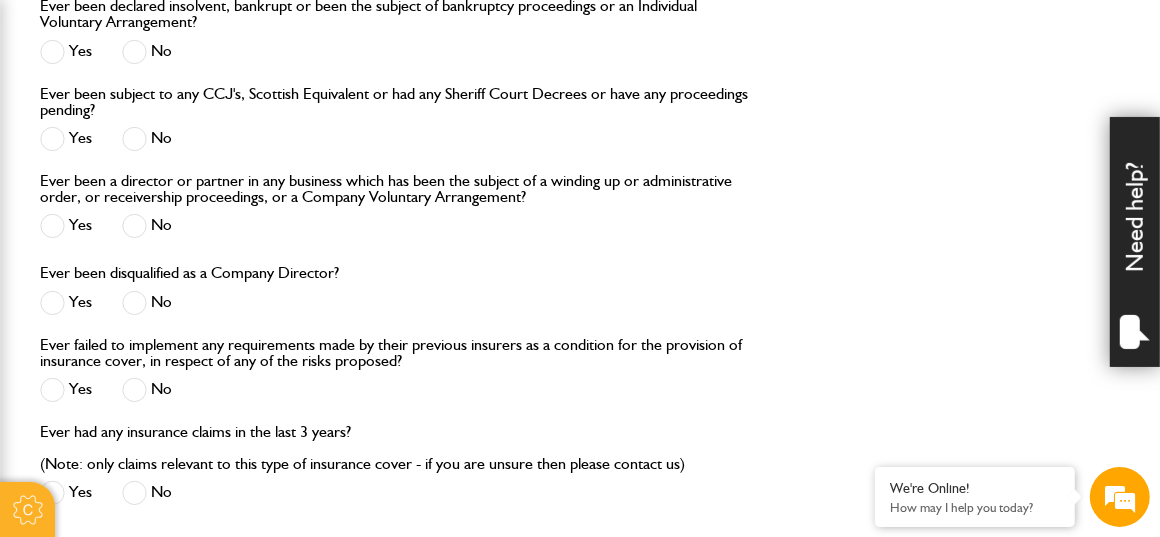 click at bounding box center [134, 389] 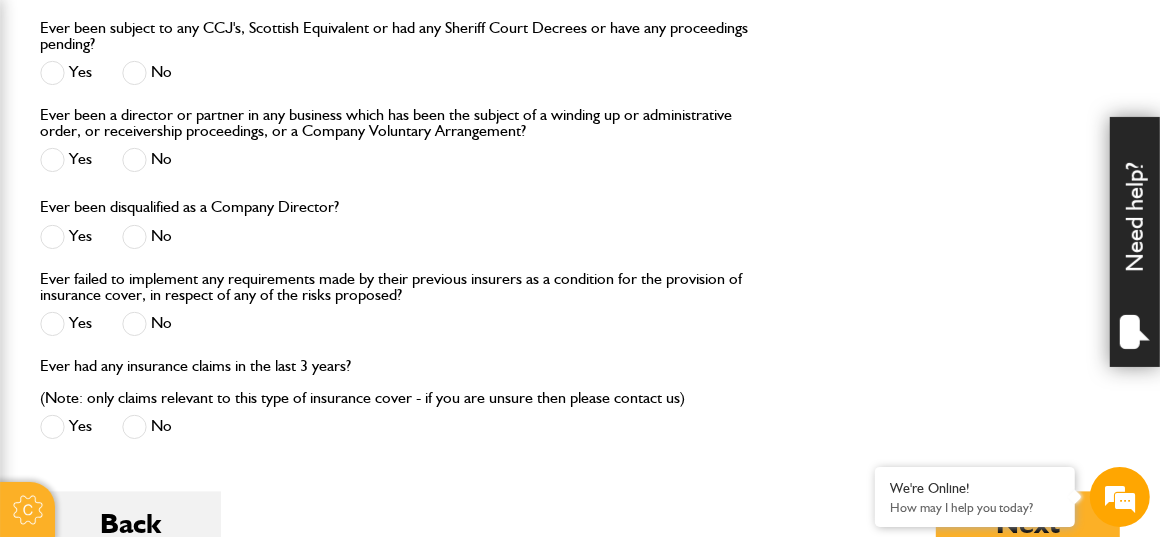 click at bounding box center (134, 426) 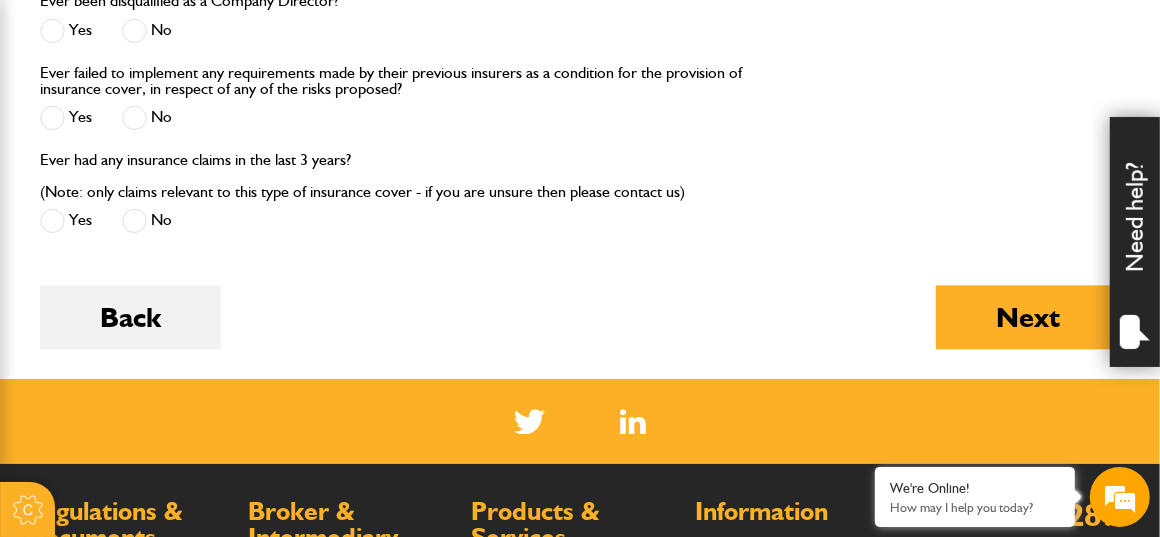 scroll, scrollTop: 2647, scrollLeft: 0, axis: vertical 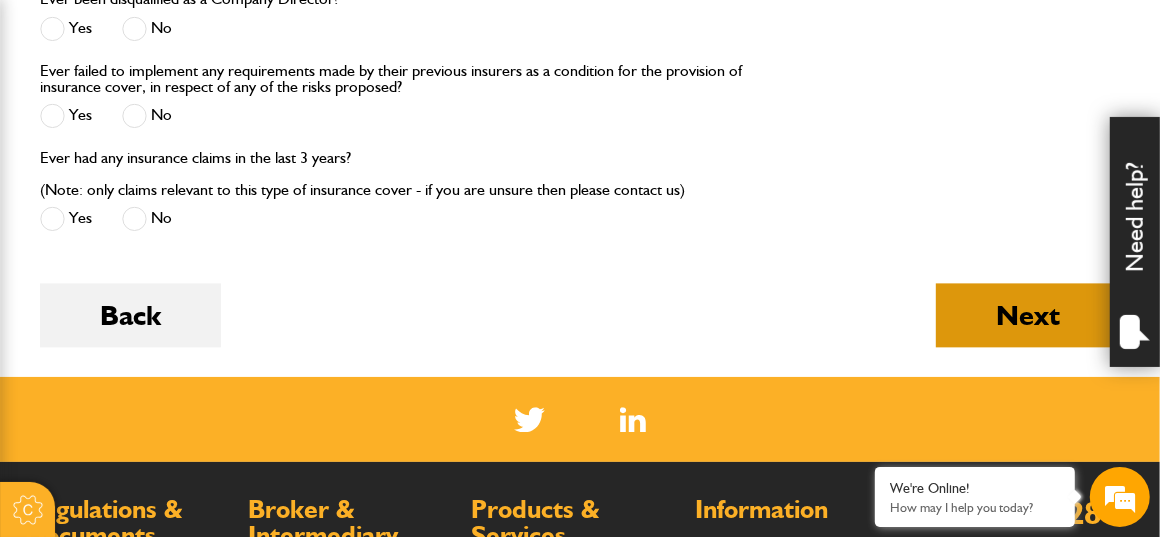 click on "Next" at bounding box center [1028, 315] 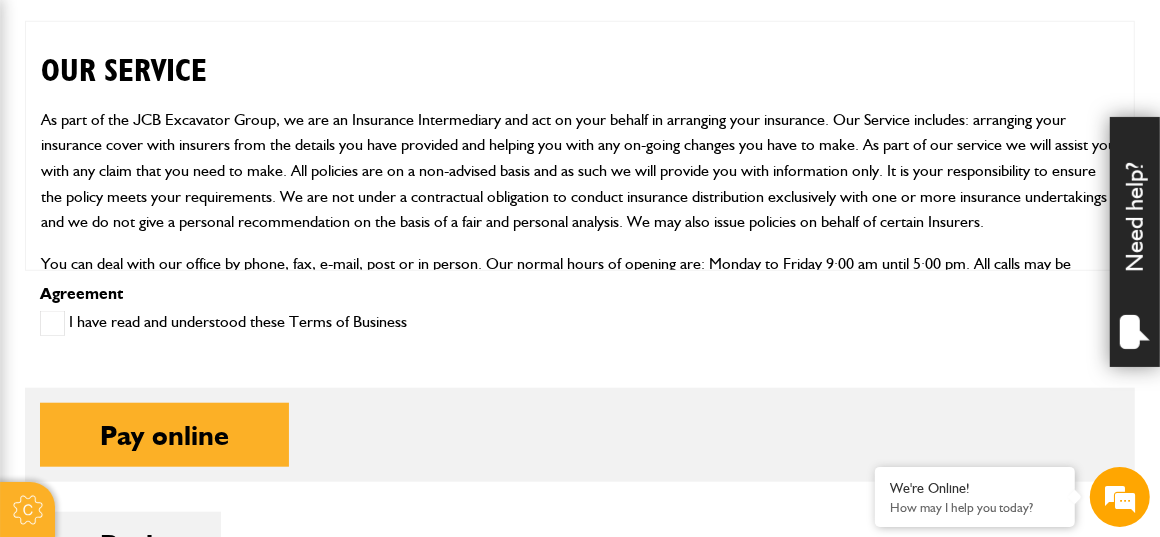 scroll, scrollTop: 1129, scrollLeft: 0, axis: vertical 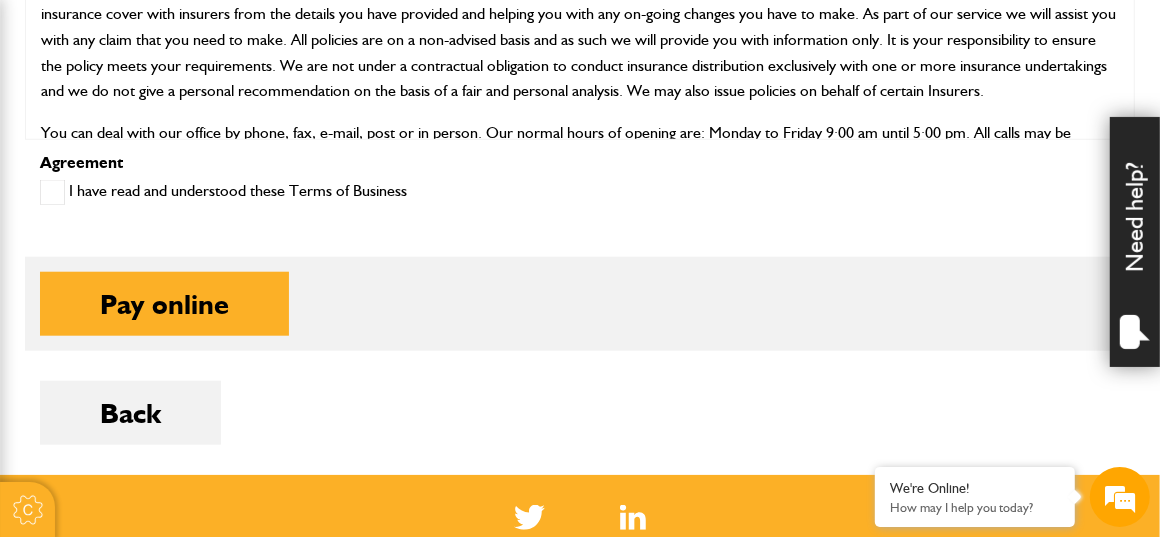click at bounding box center (52, 192) 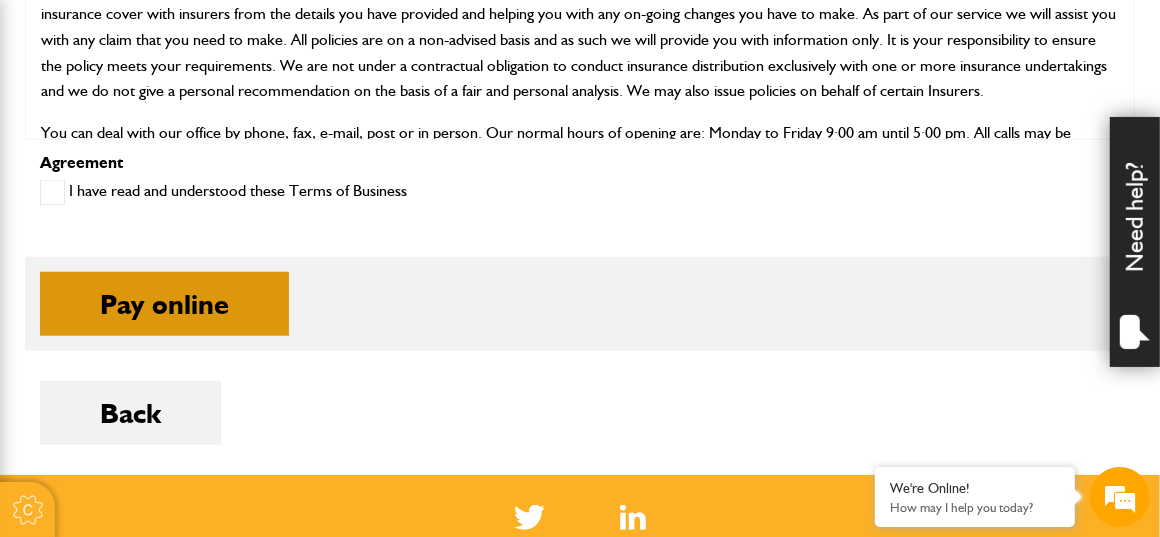 click on "Pay online" at bounding box center (164, 304) 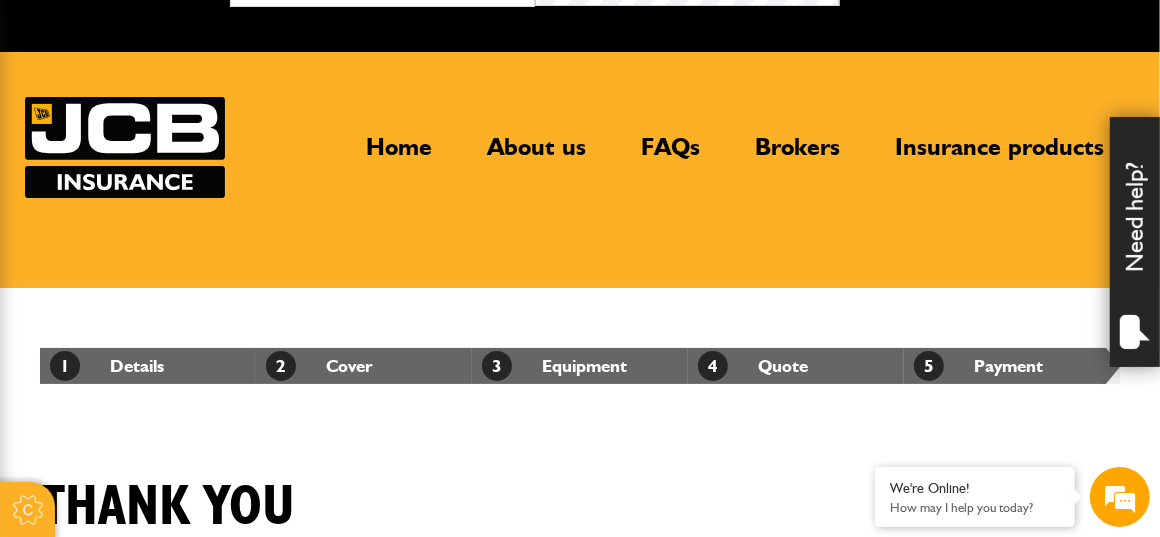 scroll, scrollTop: 11, scrollLeft: 0, axis: vertical 